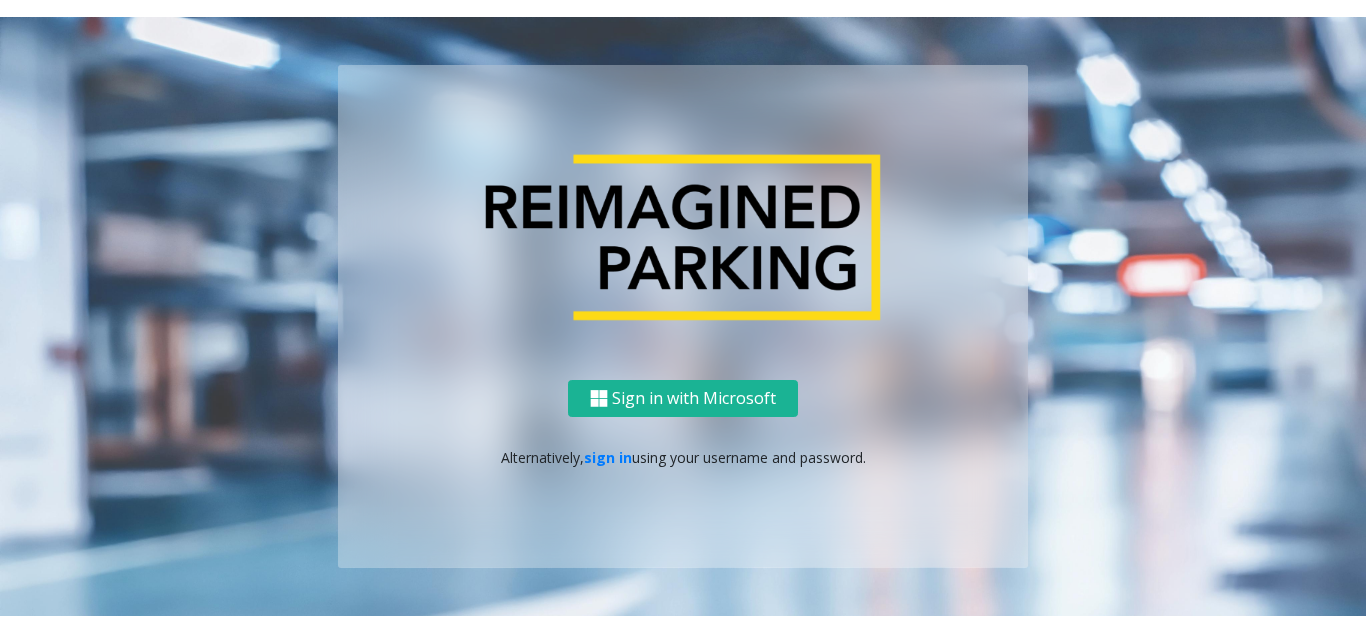 scroll, scrollTop: 0, scrollLeft: 0, axis: both 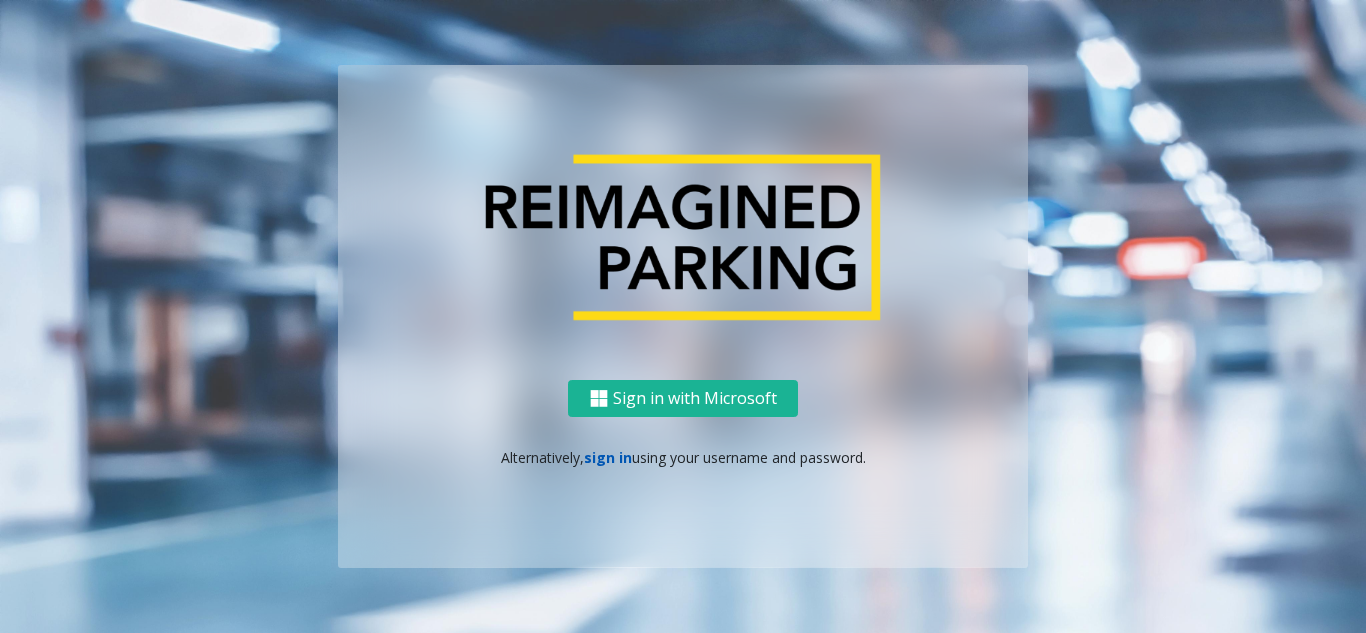 click on "sign in" 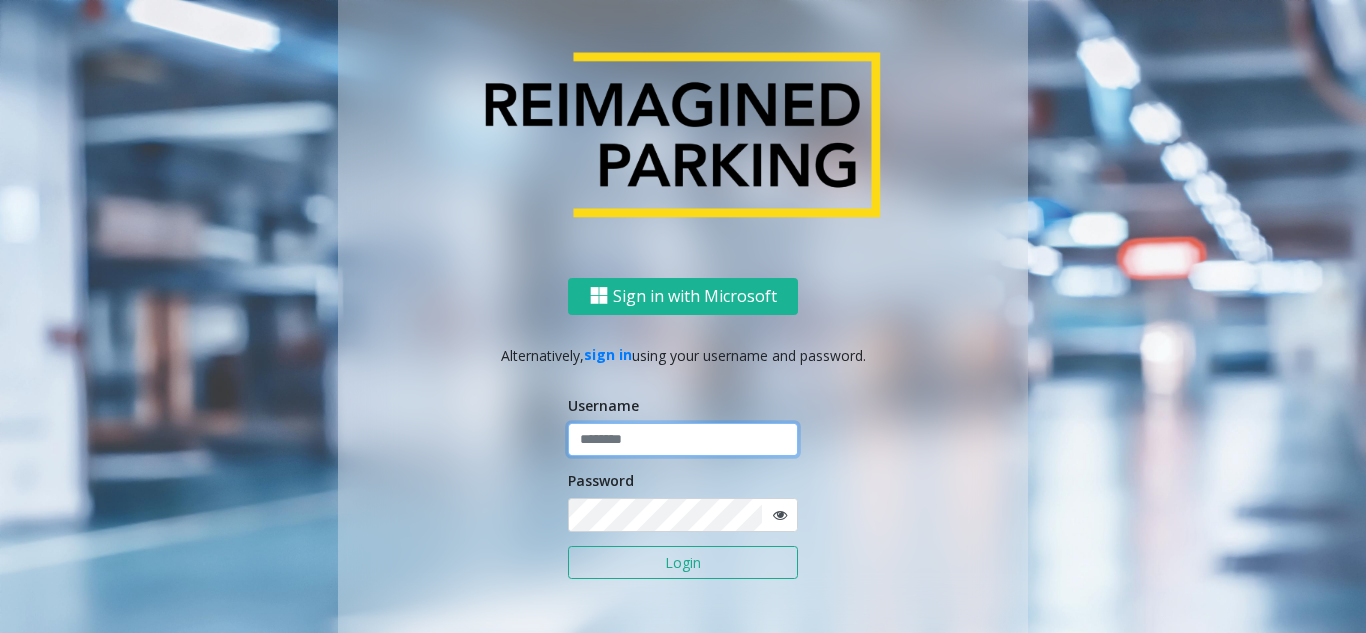 type on "**********" 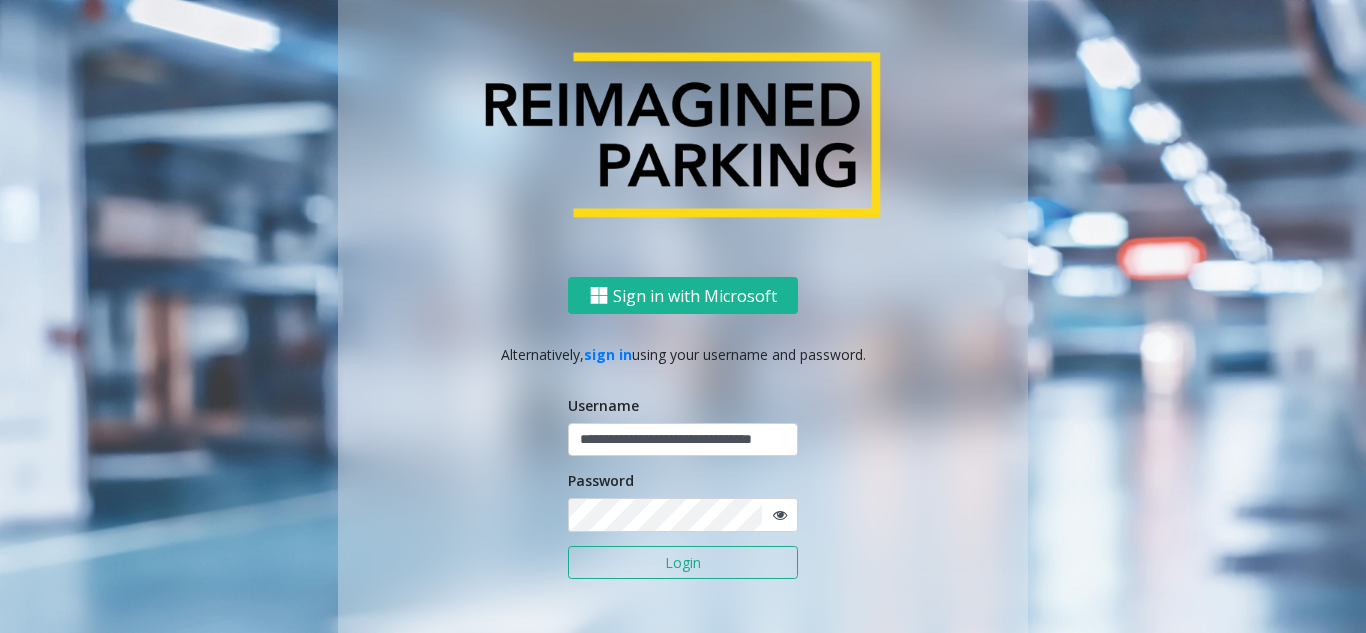 click on "Login" 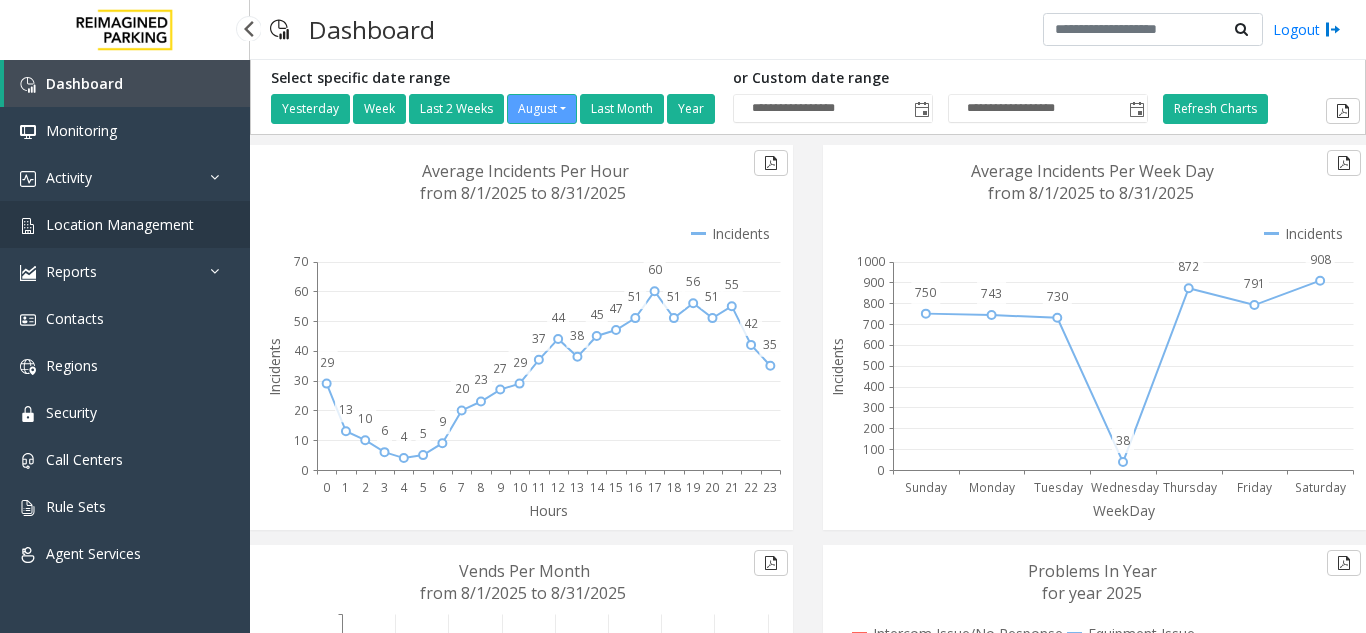 click on "Location Management" at bounding box center (125, 224) 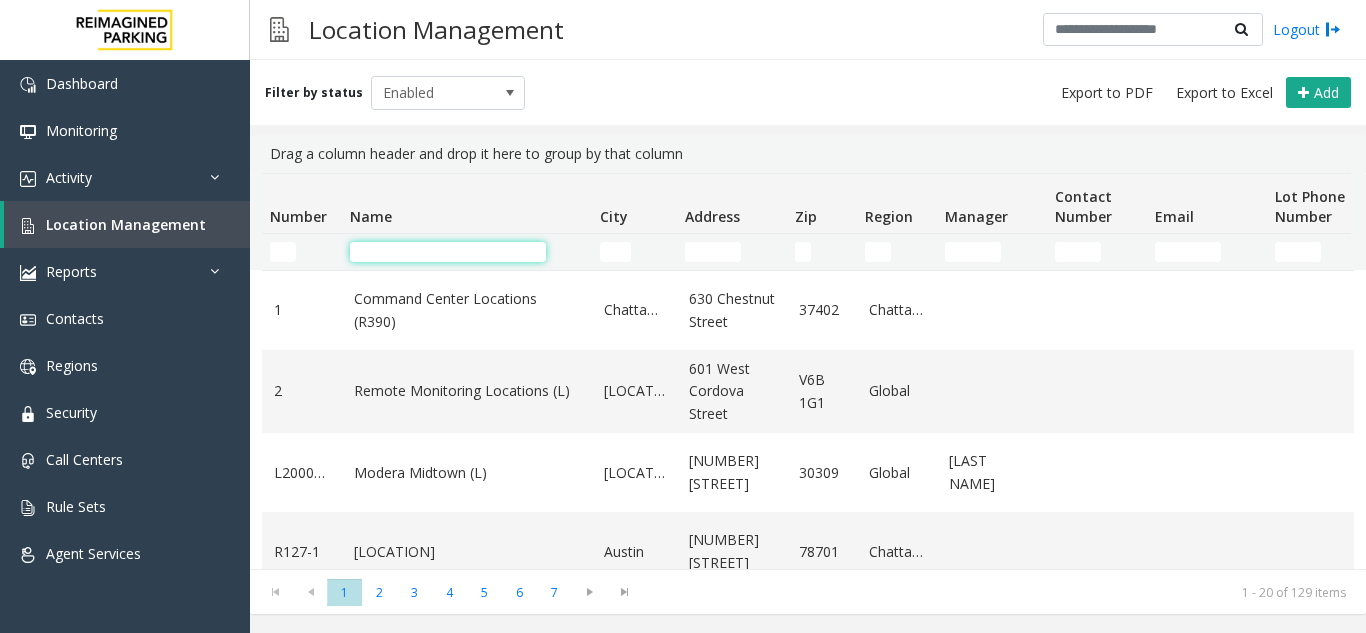 click 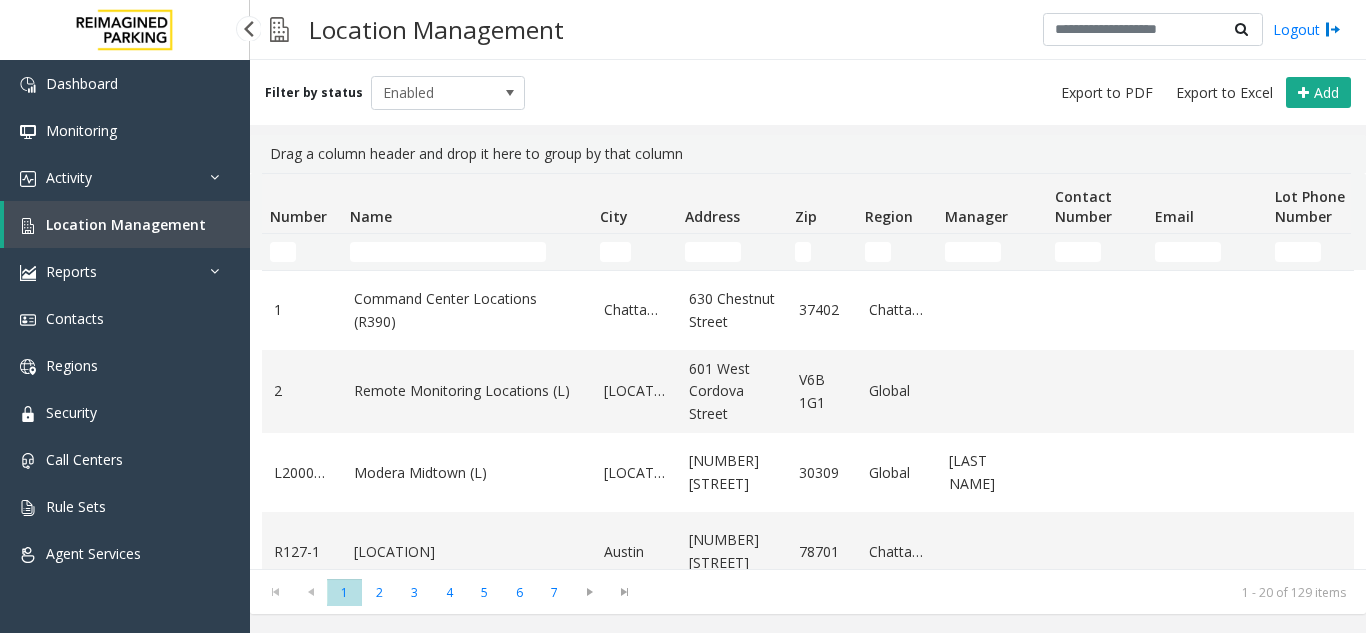 click on "Location Management" at bounding box center (126, 224) 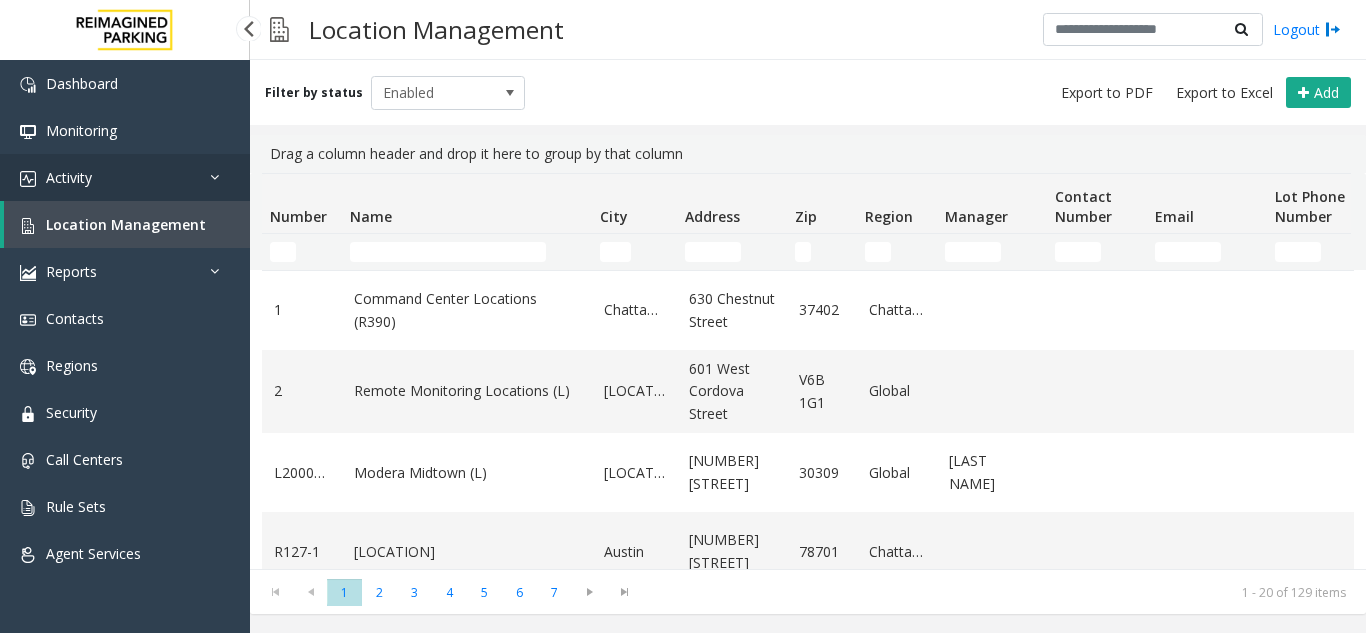 click on "Activity" at bounding box center [125, 177] 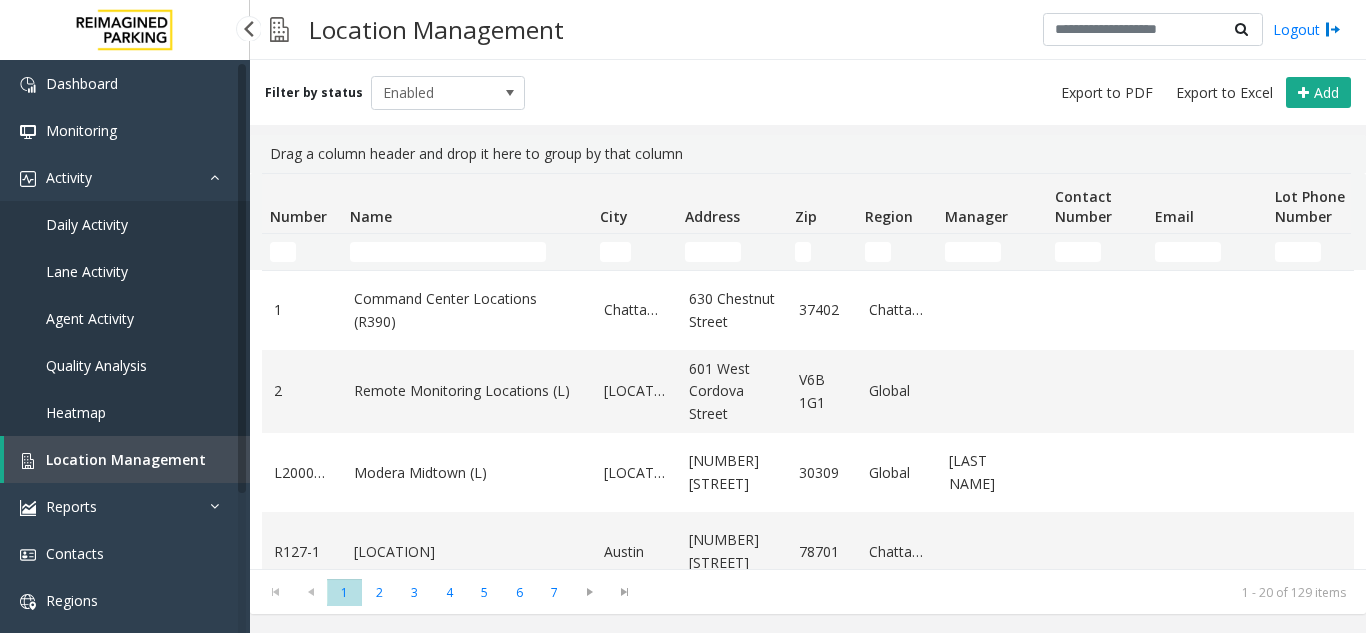 click on "Agent Activity" at bounding box center [90, 318] 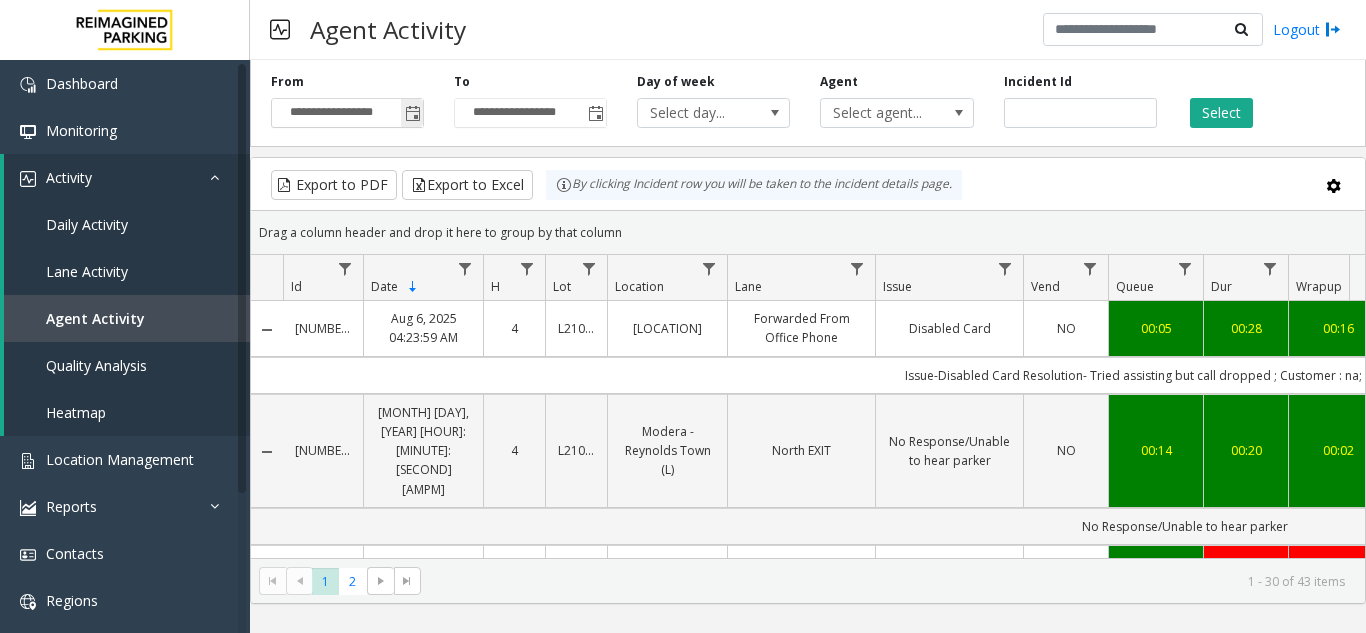 click 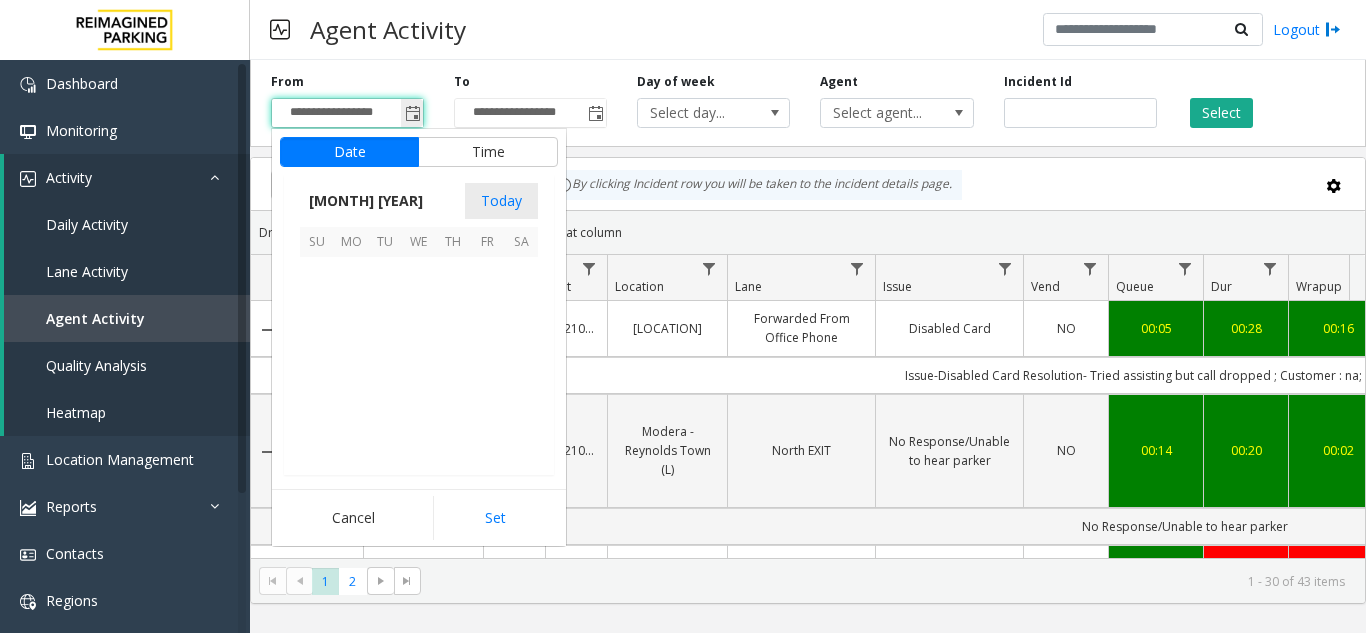 scroll, scrollTop: 358666, scrollLeft: 0, axis: vertical 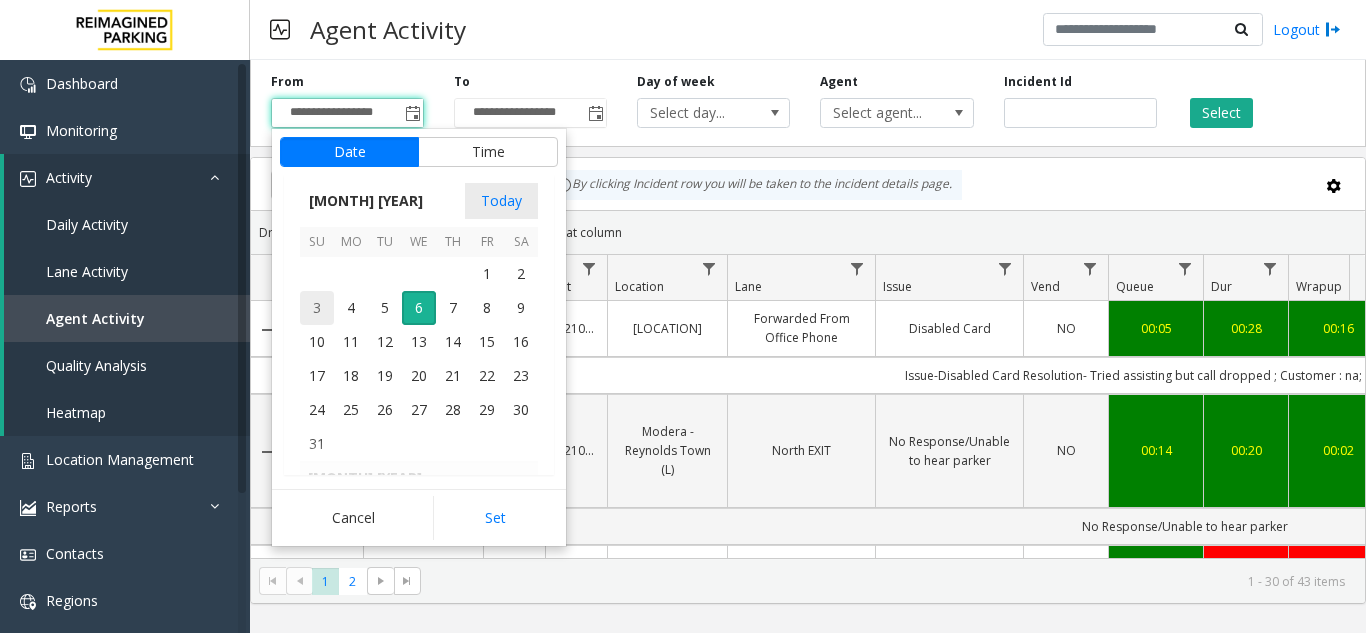 click on "3" at bounding box center (317, 308) 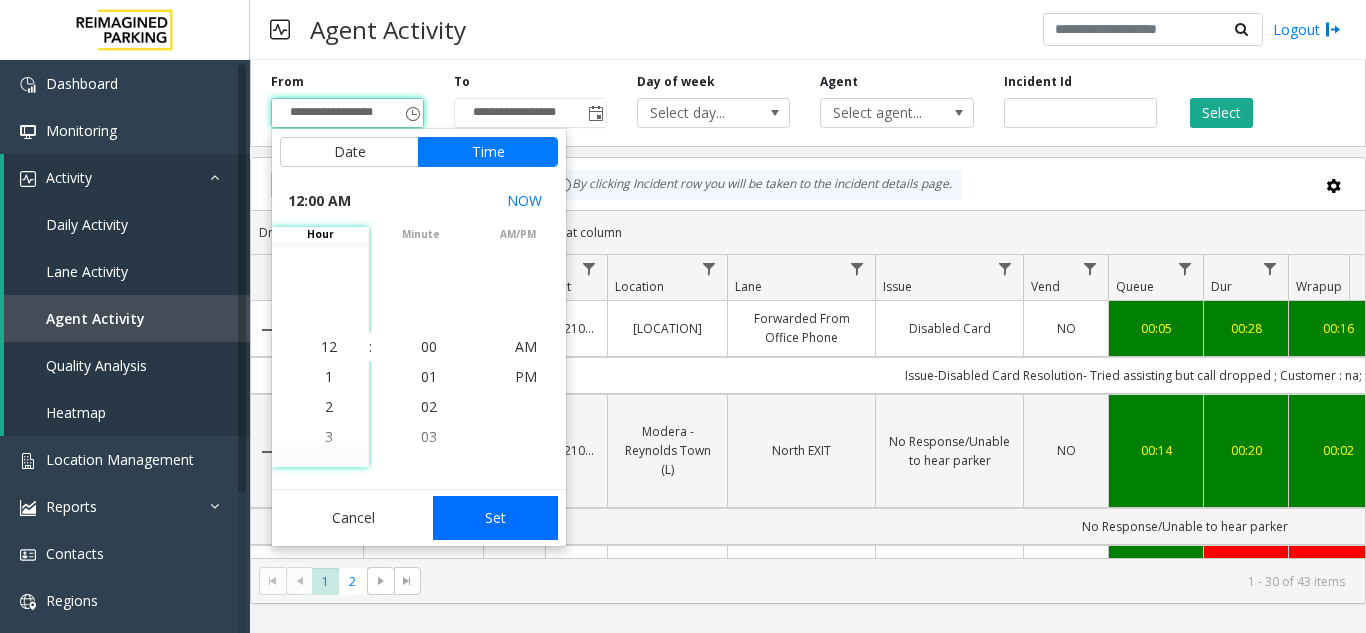 click on "Set" 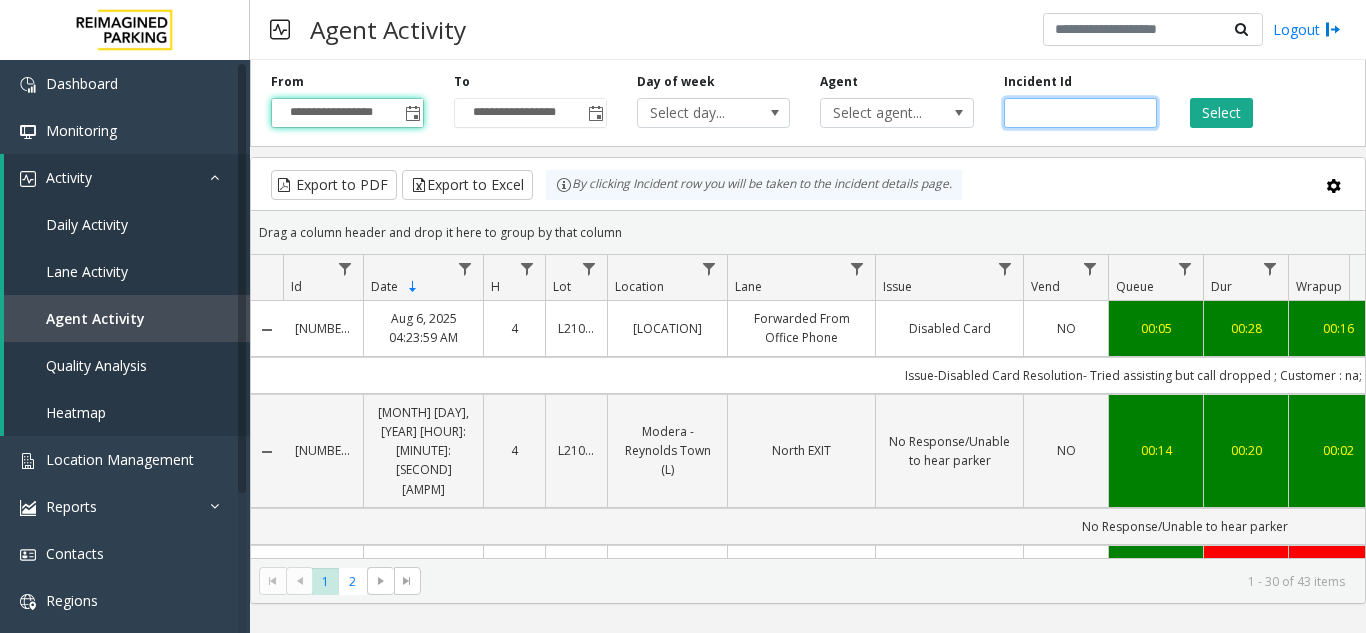 click 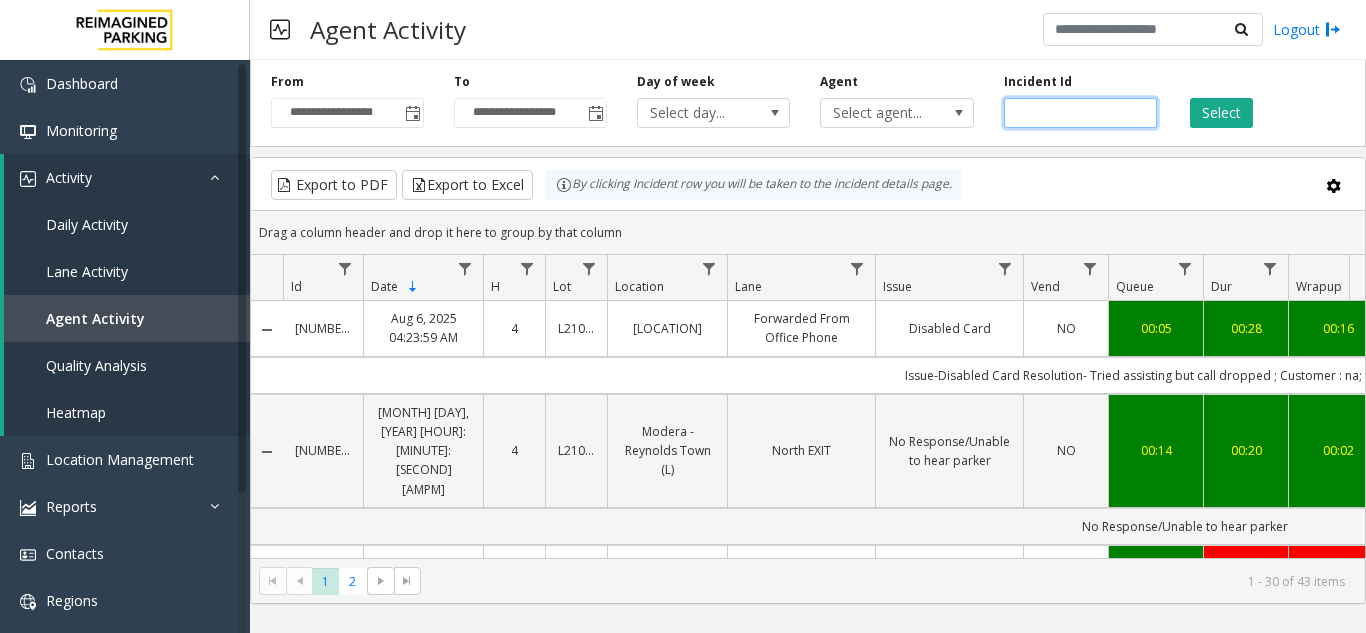 paste on "*******" 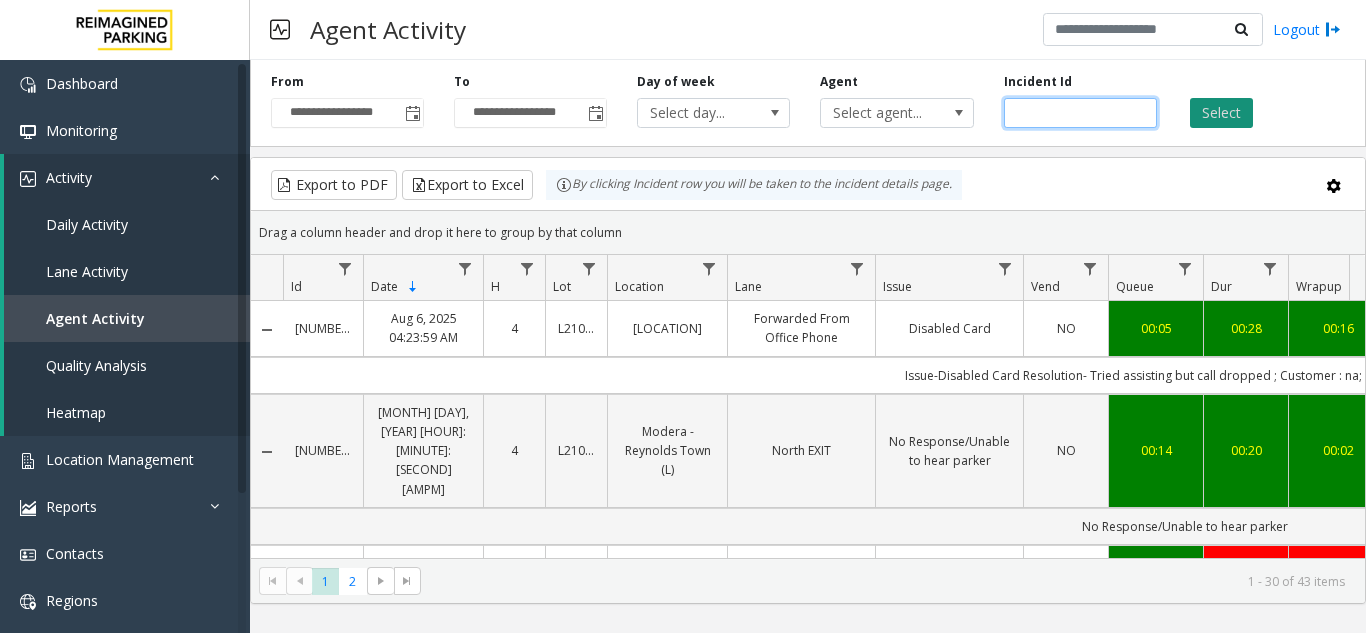 type on "*******" 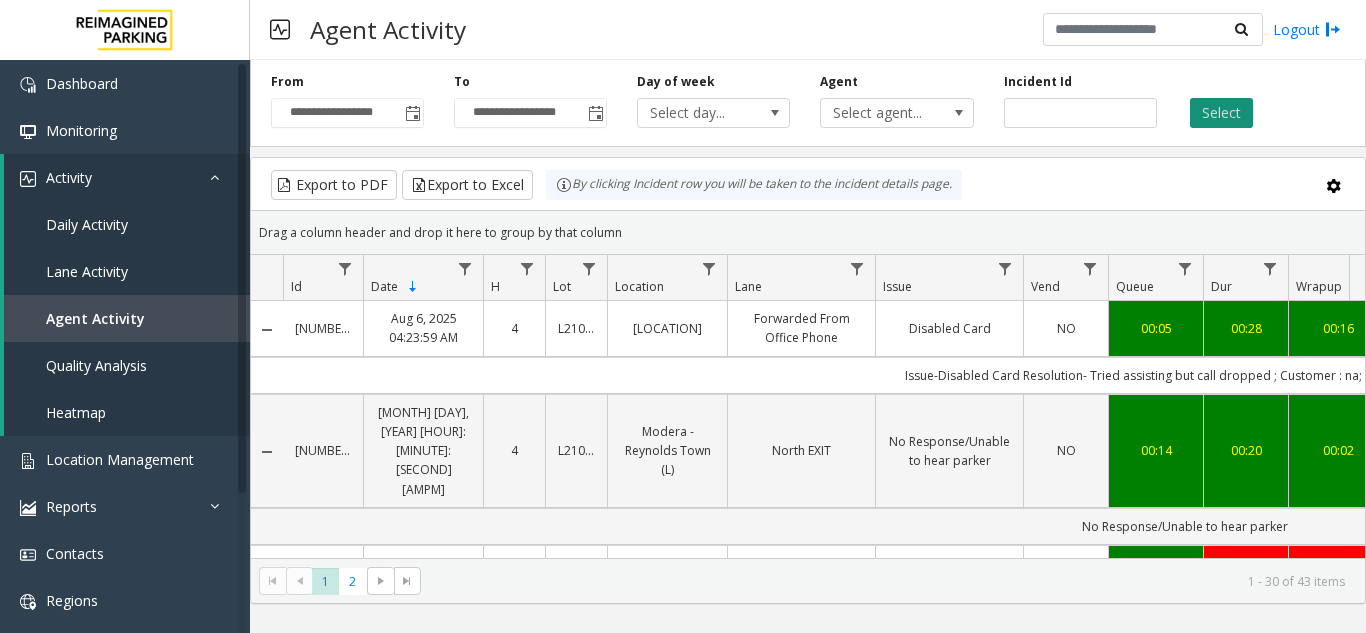 click on "Select" 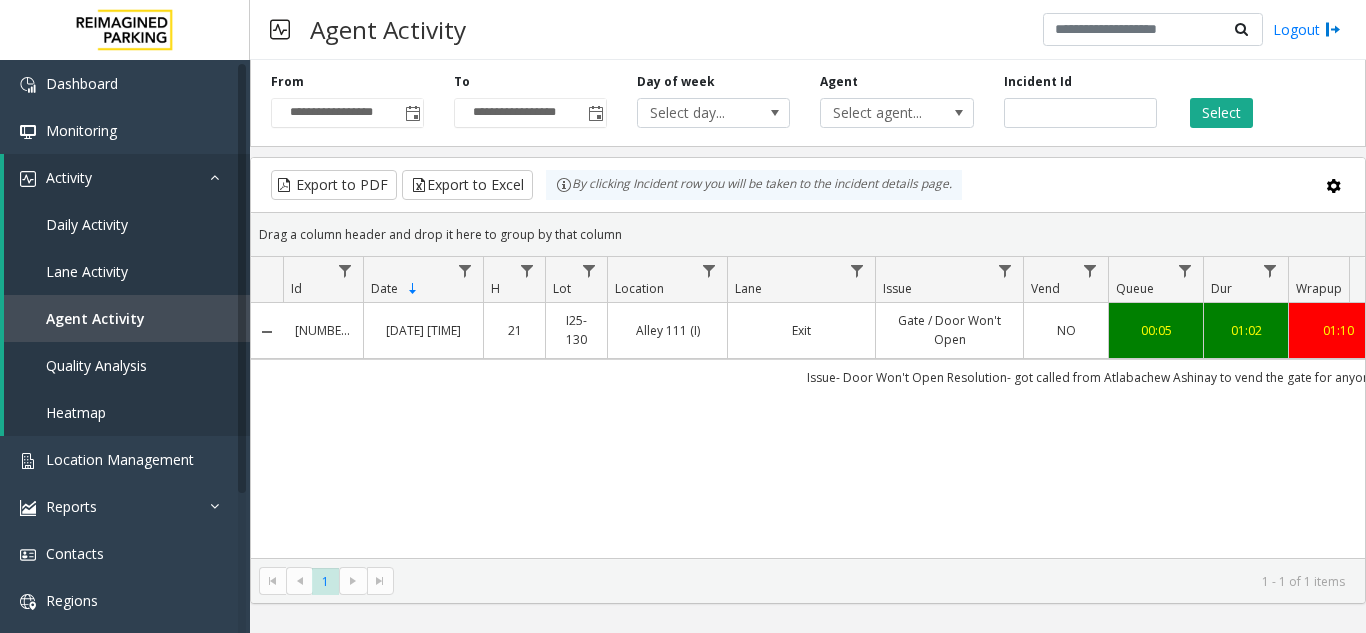 scroll, scrollTop: 0, scrollLeft: 264, axis: horizontal 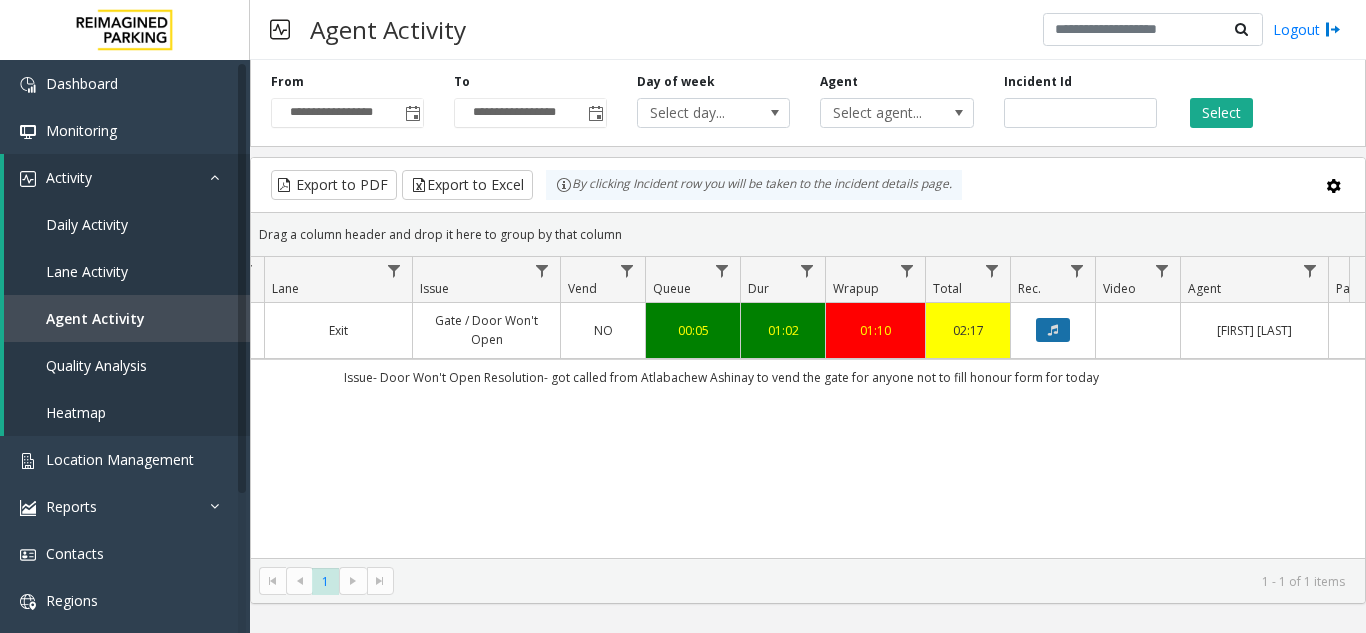 click 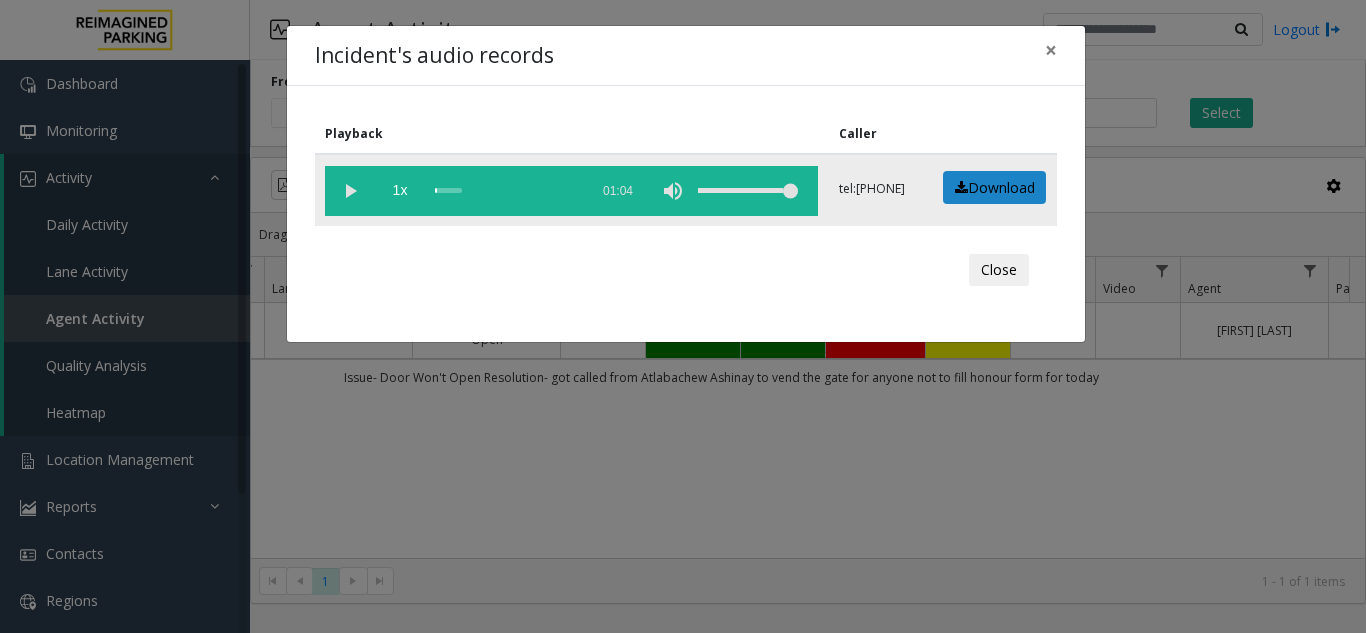 click 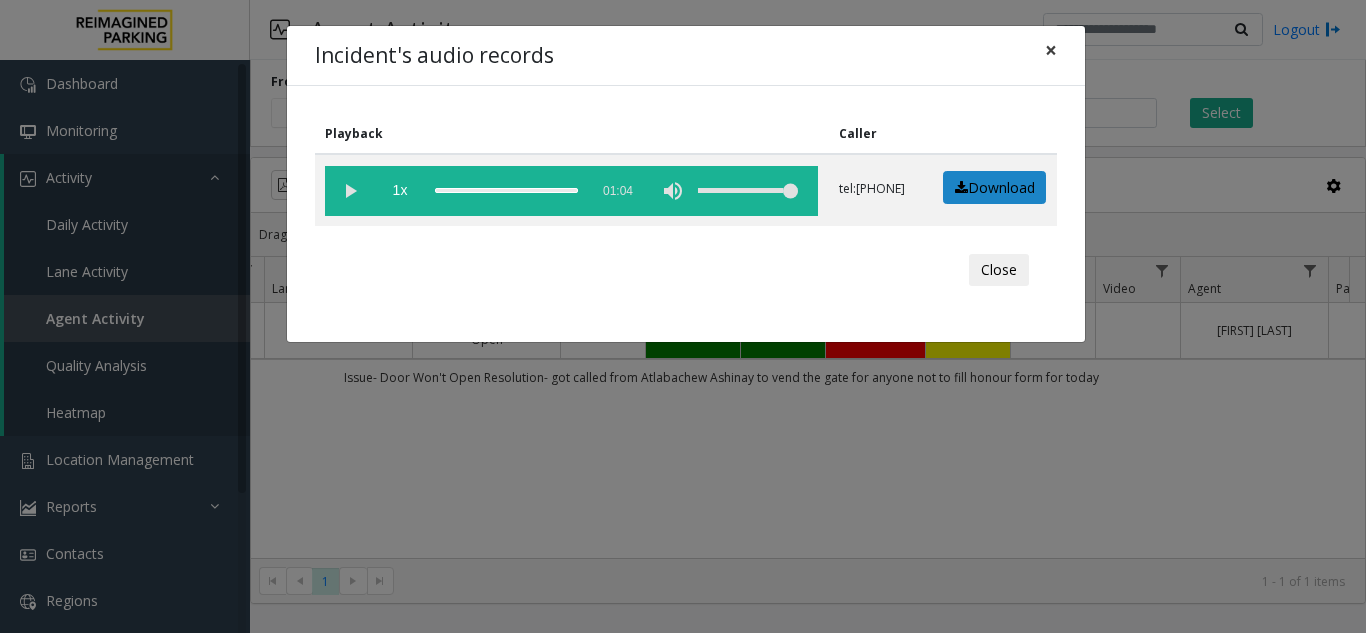 click on "×" 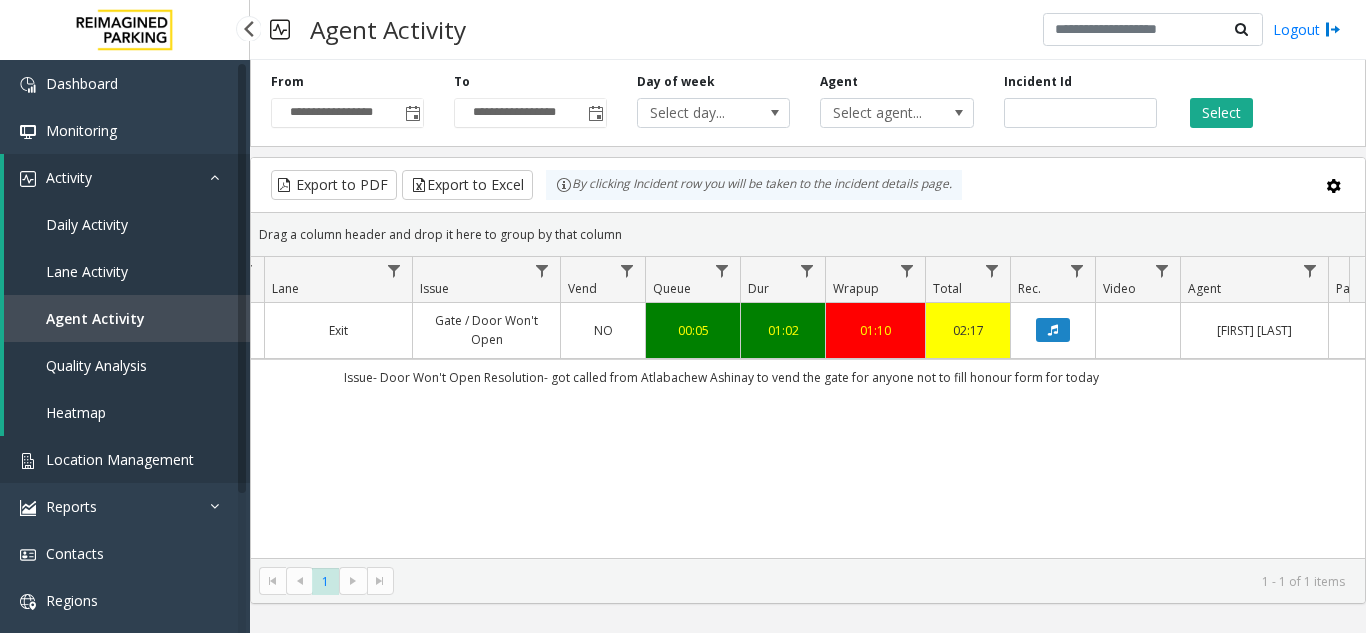 click on "Location Management" at bounding box center [120, 459] 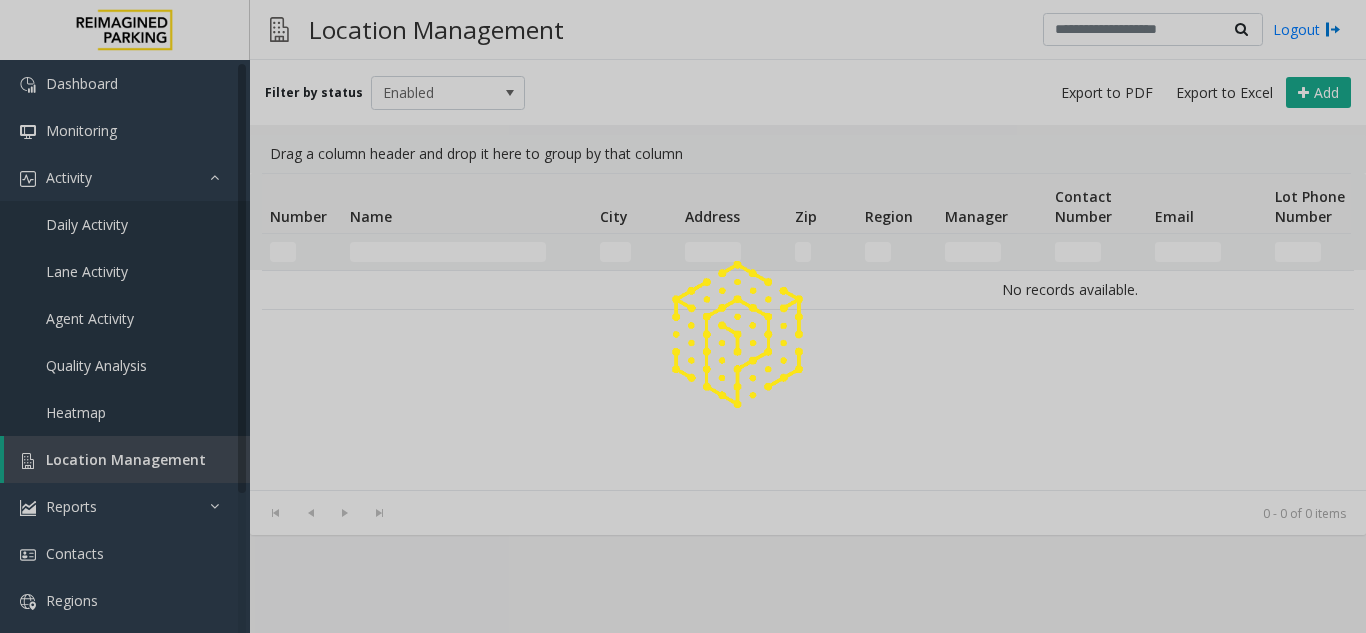 click 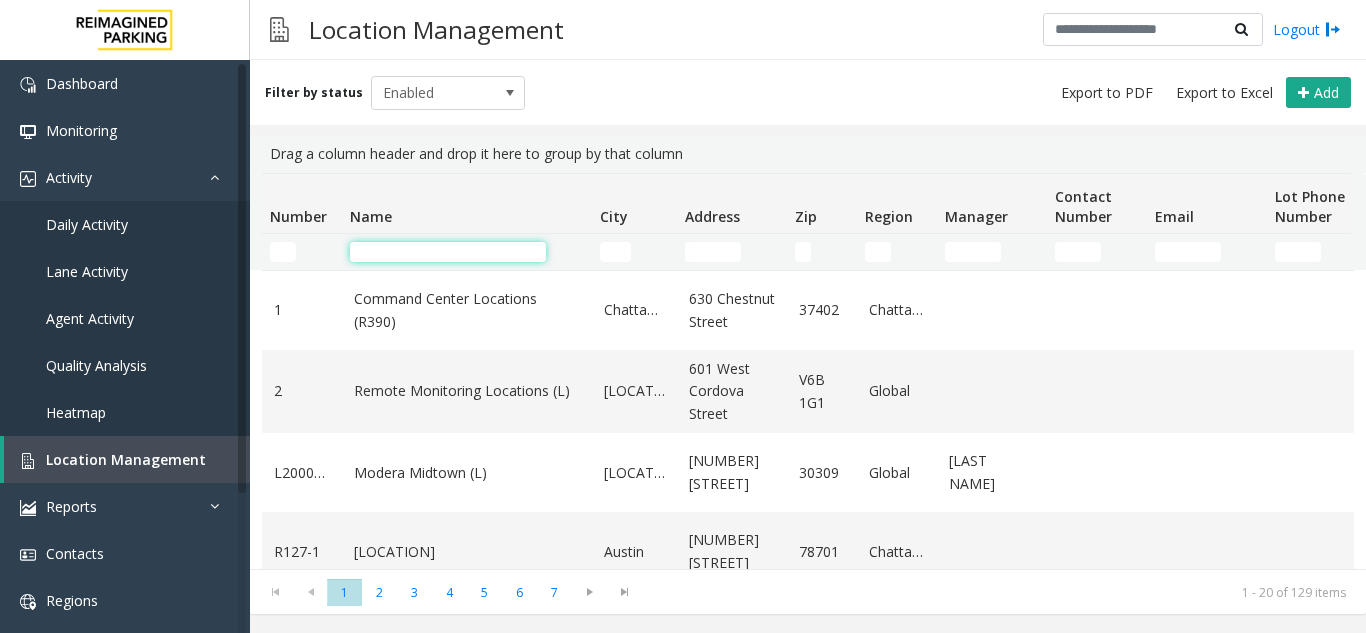 click 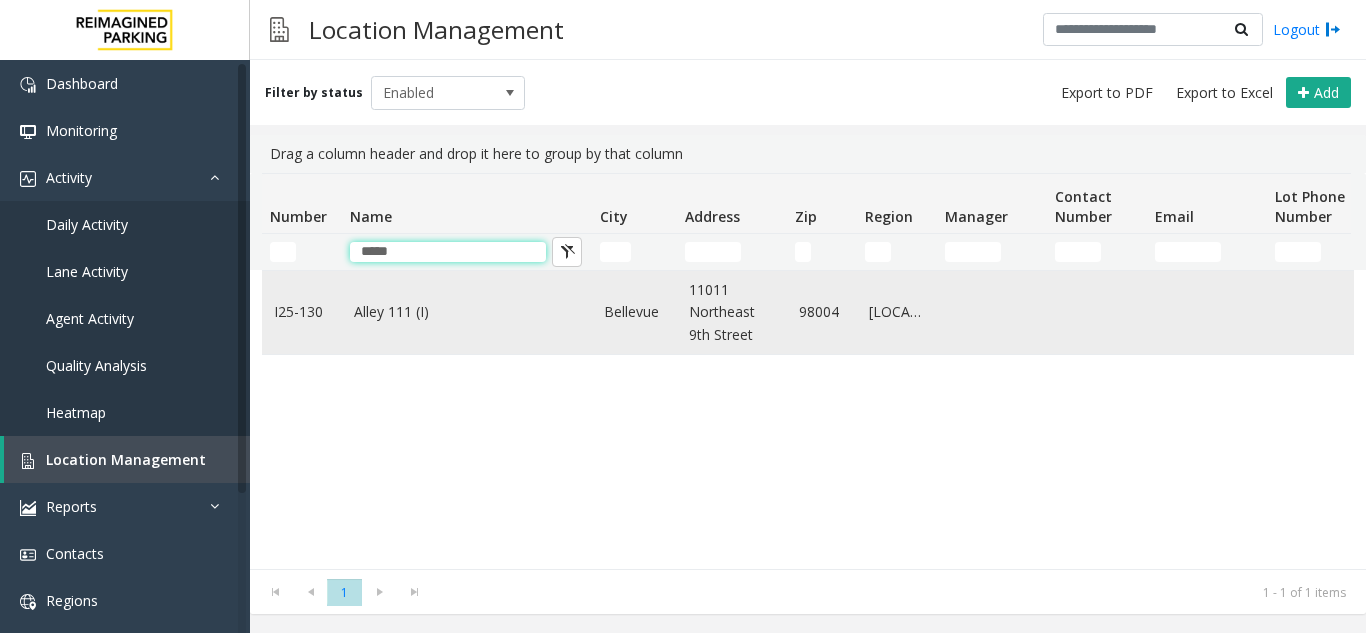 type on "*****" 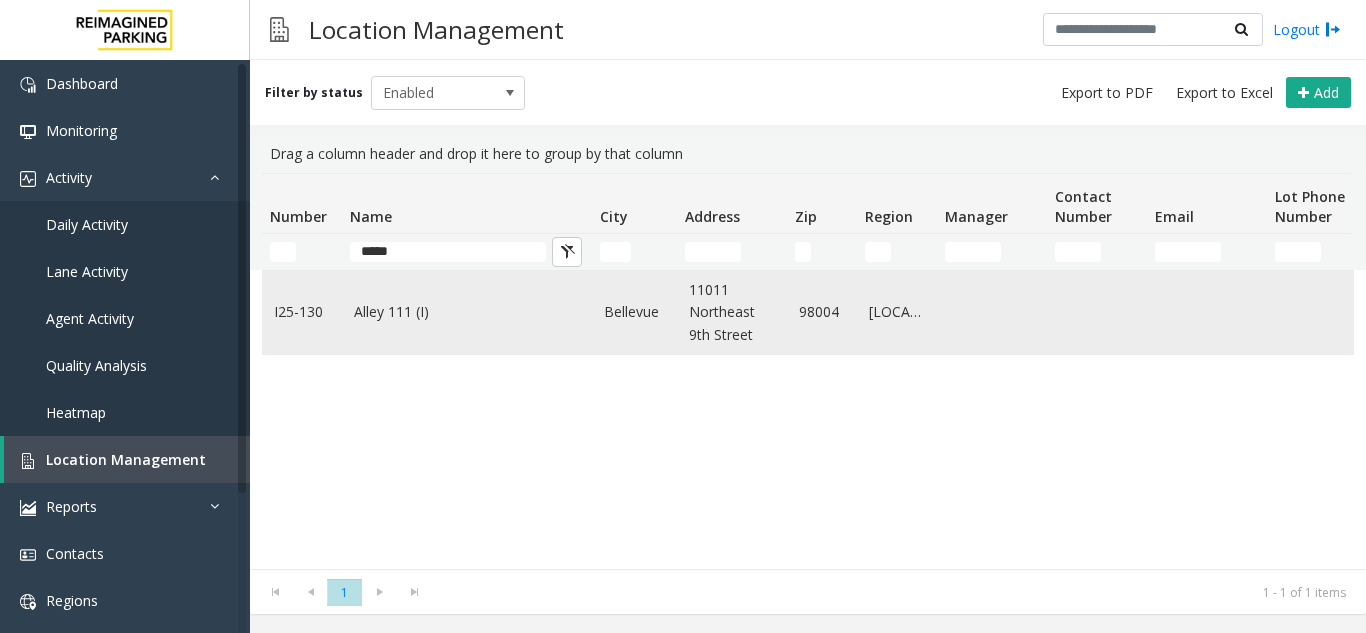 click on "Alley 111 (I)" 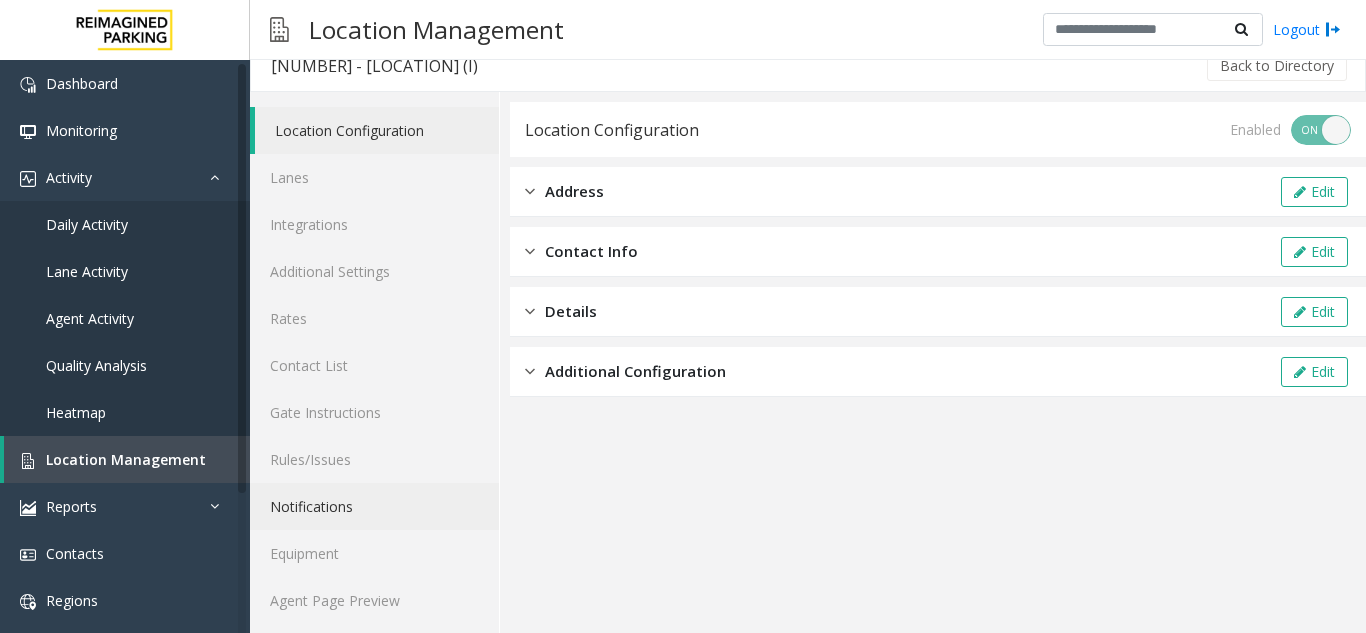 scroll, scrollTop: 26, scrollLeft: 0, axis: vertical 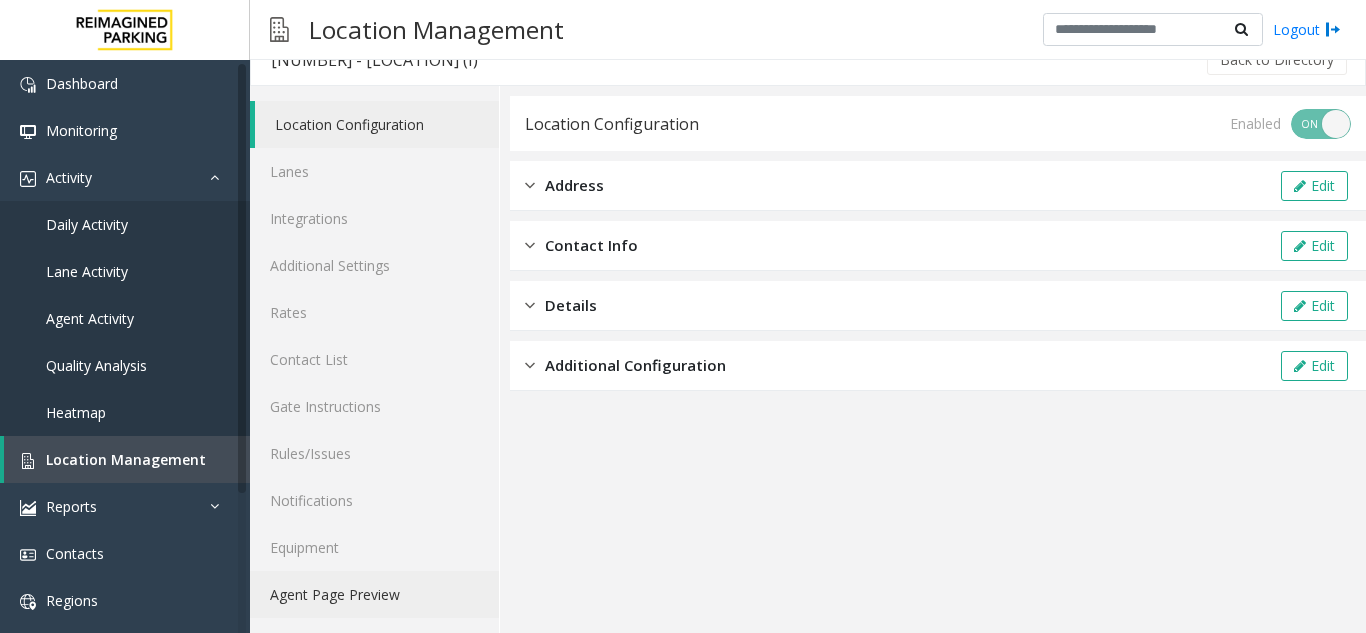 click on "Agent Page Preview" 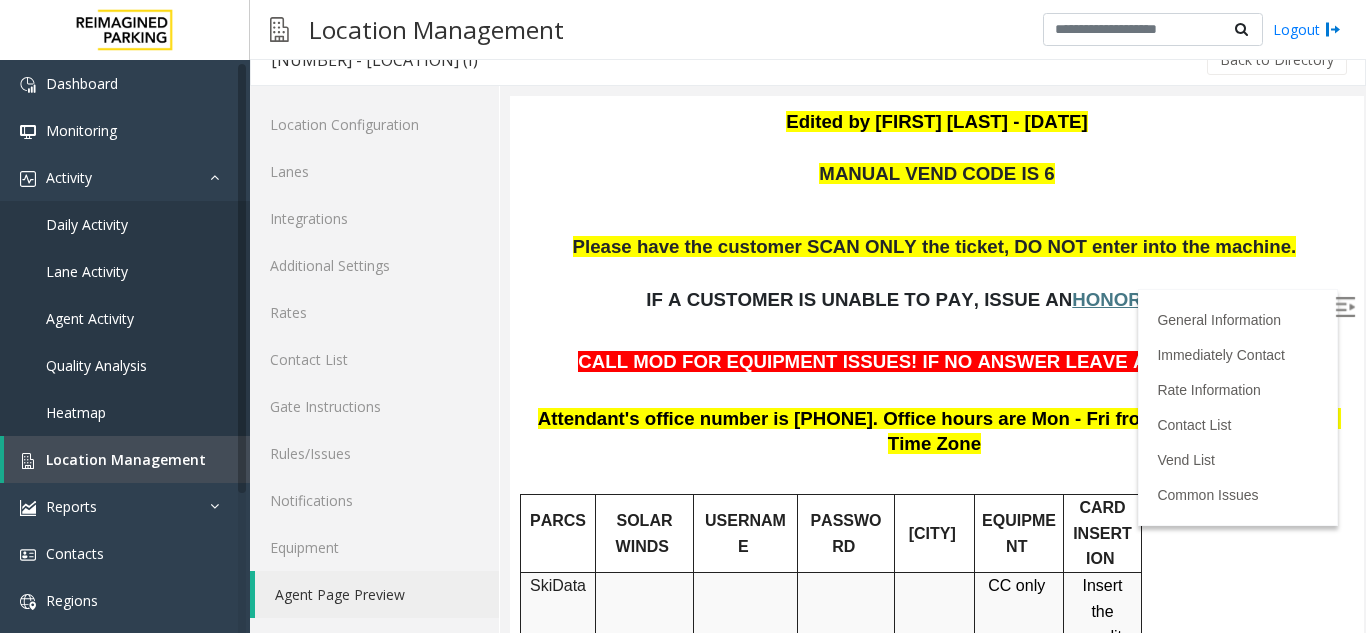 scroll, scrollTop: 300, scrollLeft: 0, axis: vertical 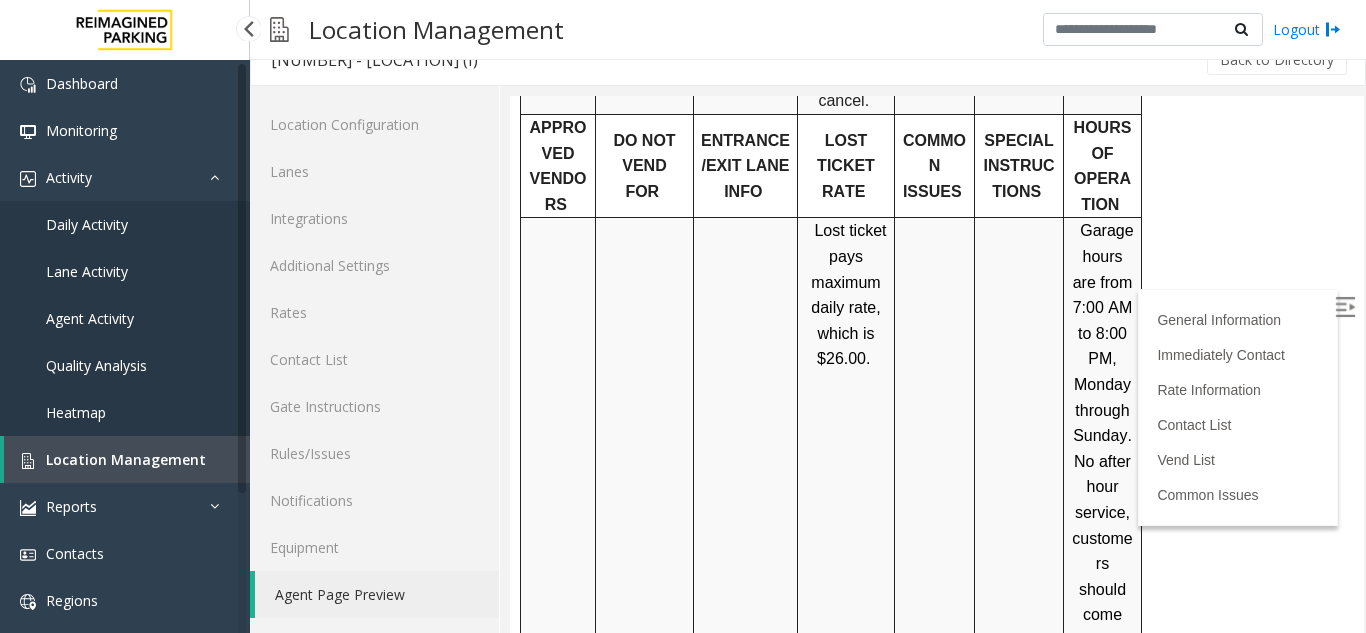 click on "Agent Activity" at bounding box center (90, 318) 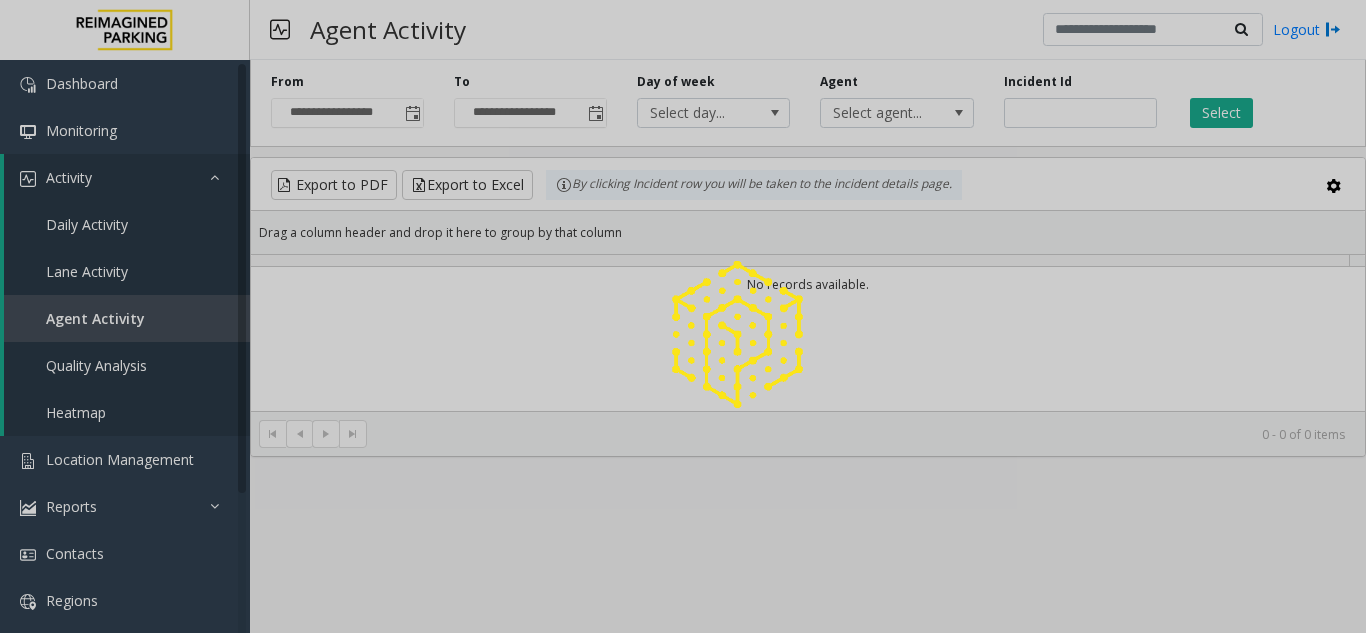 scroll, scrollTop: 0, scrollLeft: 0, axis: both 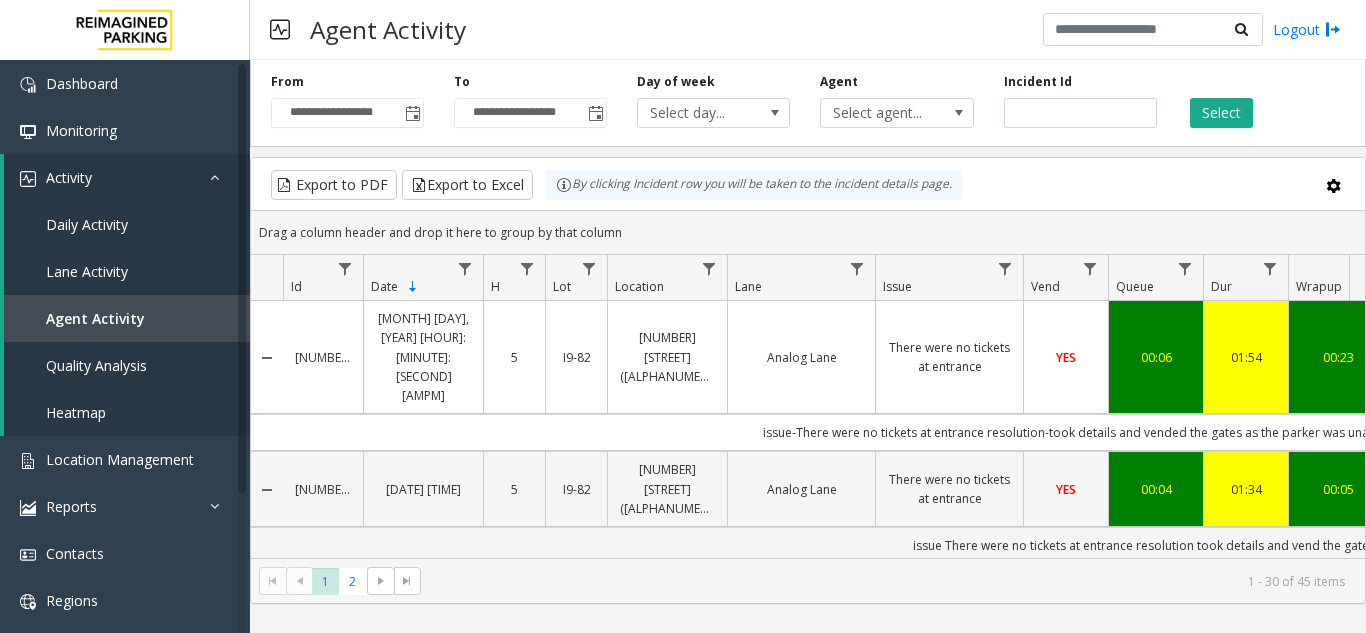 click 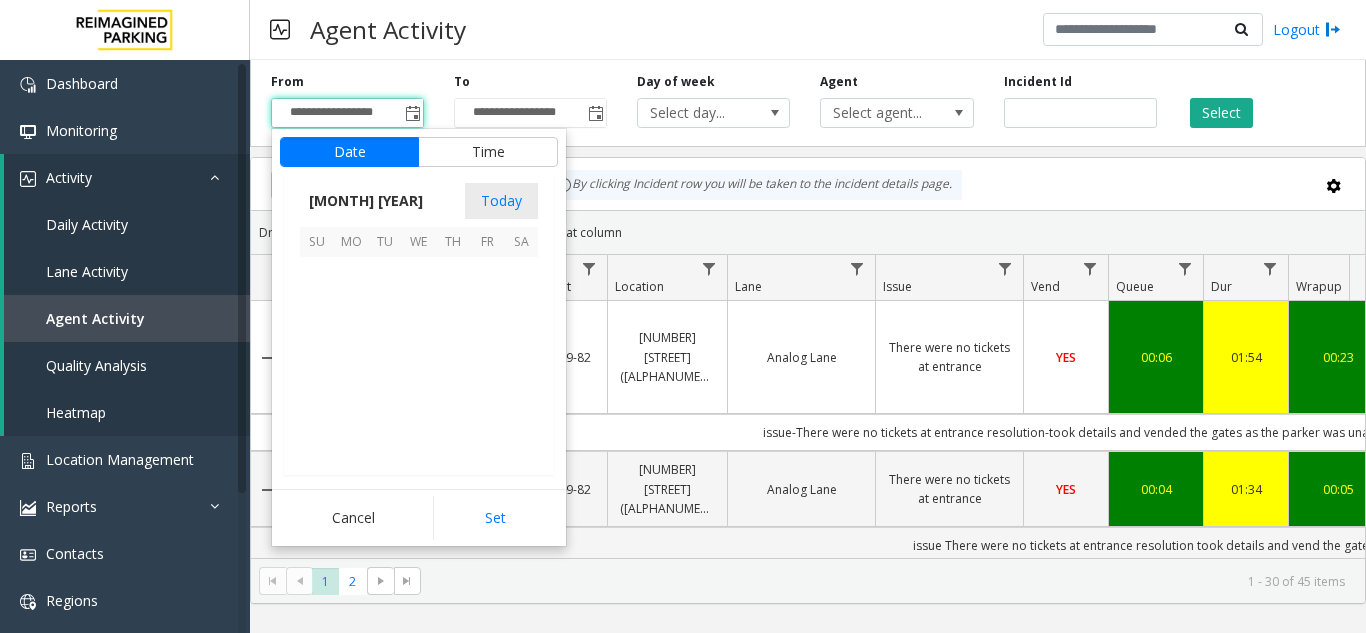 scroll, scrollTop: 358666, scrollLeft: 0, axis: vertical 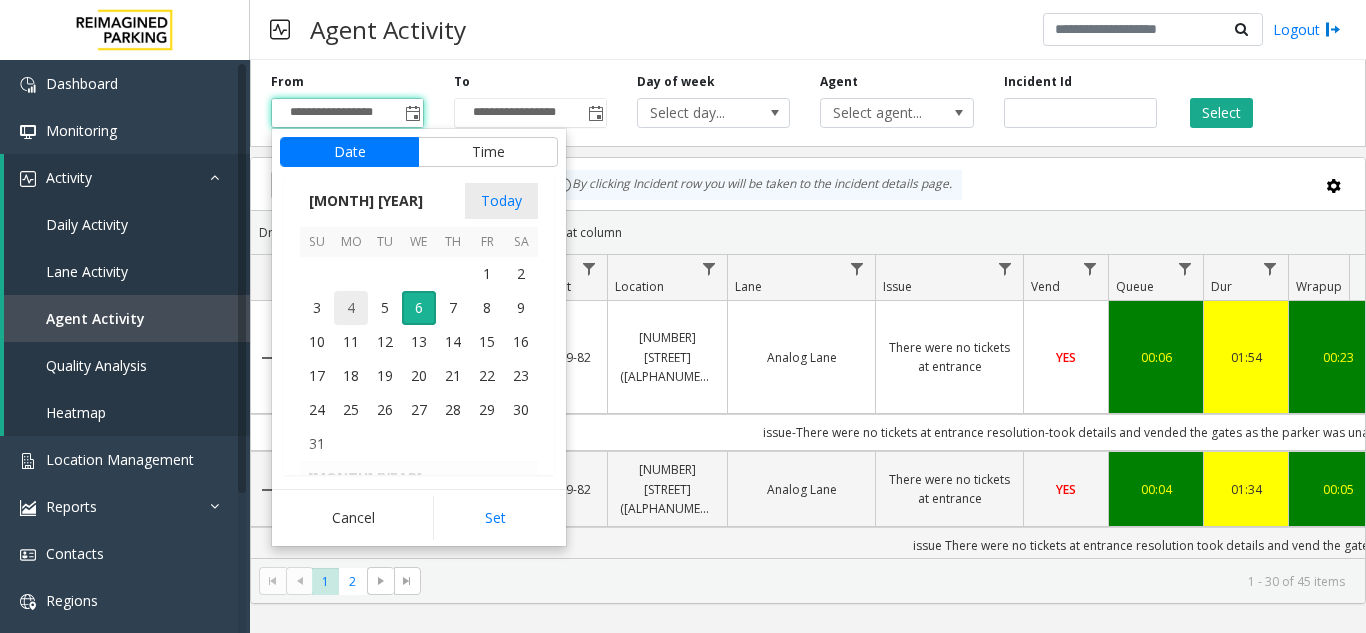 click on "4" at bounding box center [351, 308] 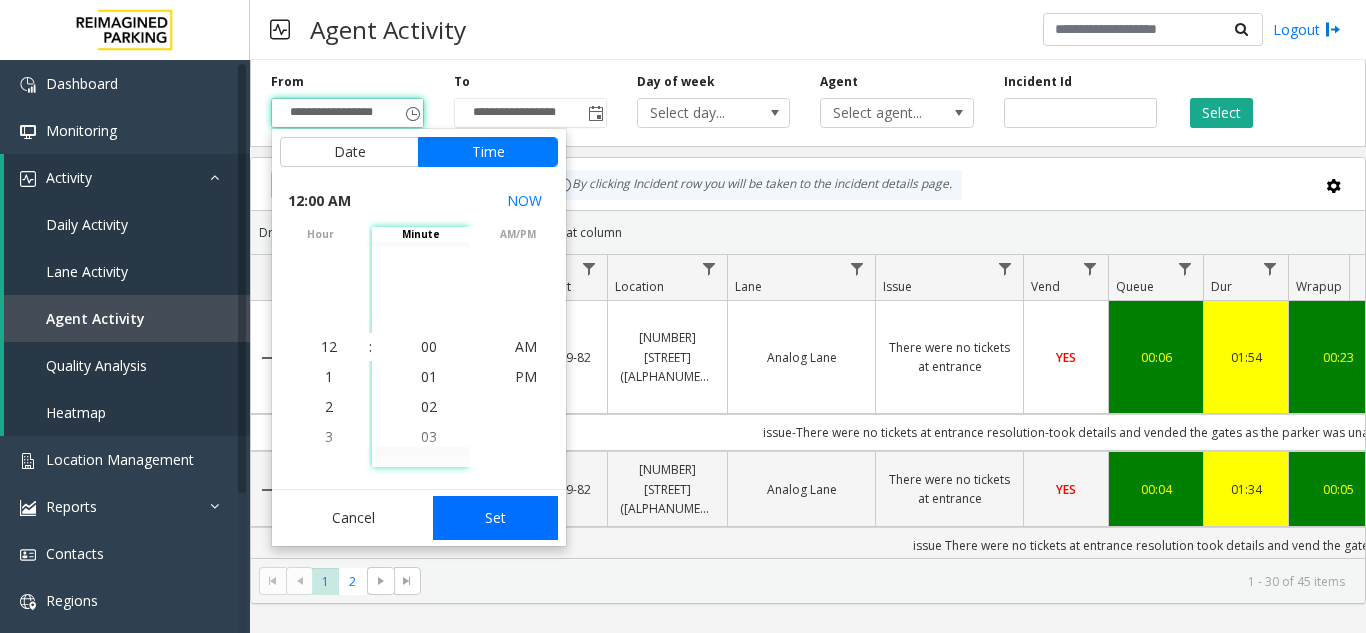 click on "Set" 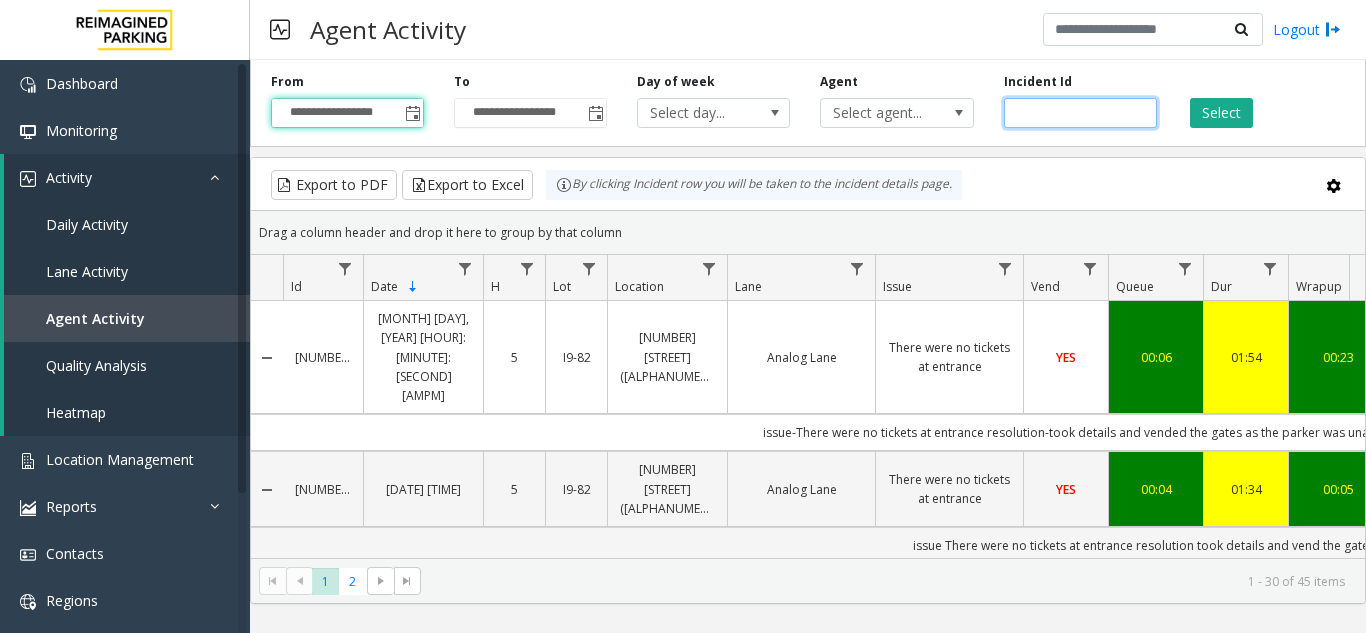 click 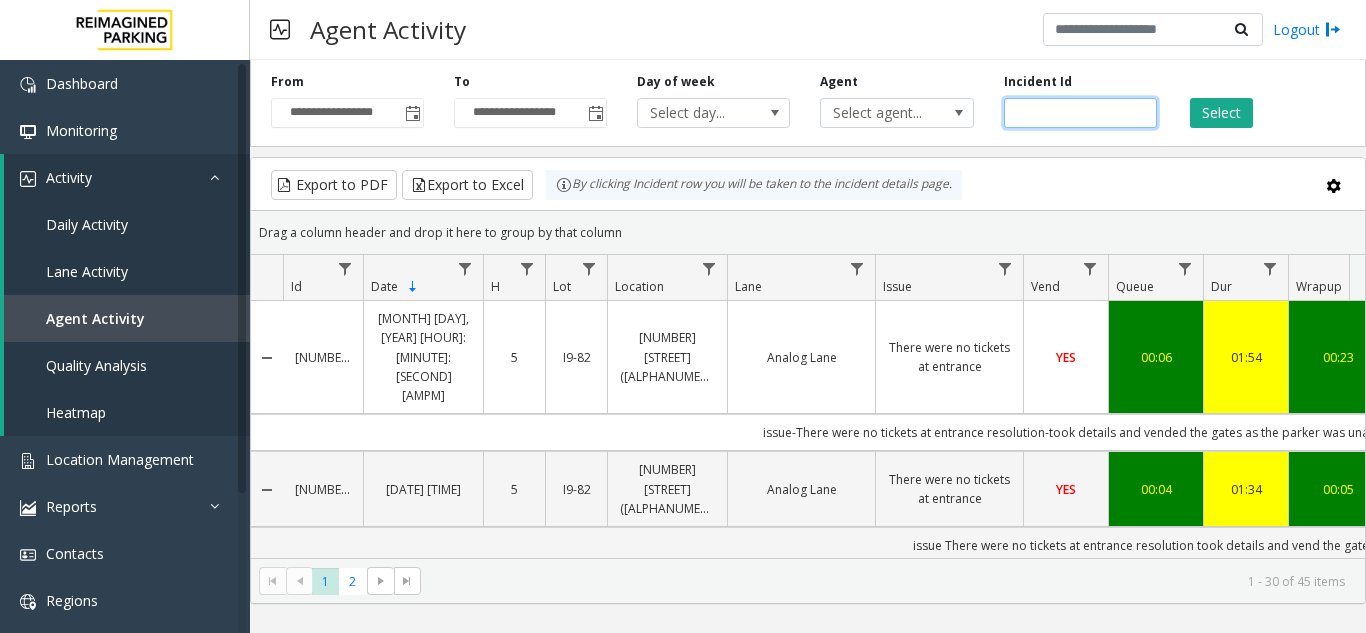 paste on "*******" 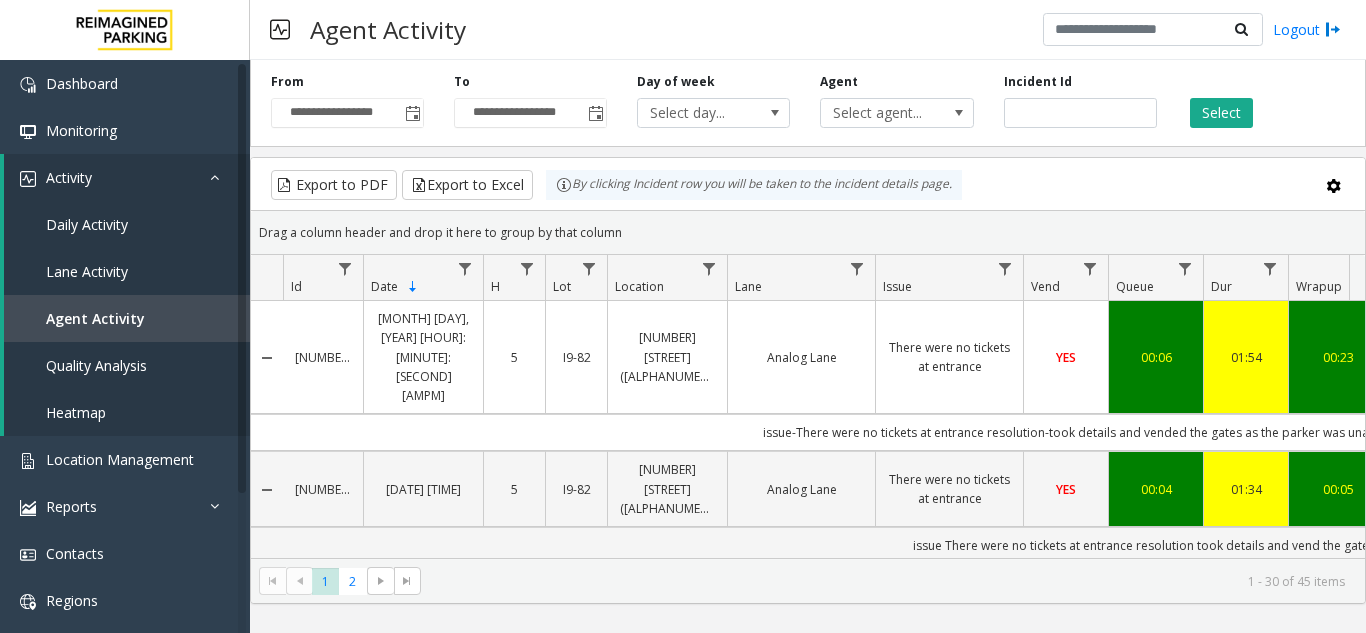 click on "Select" 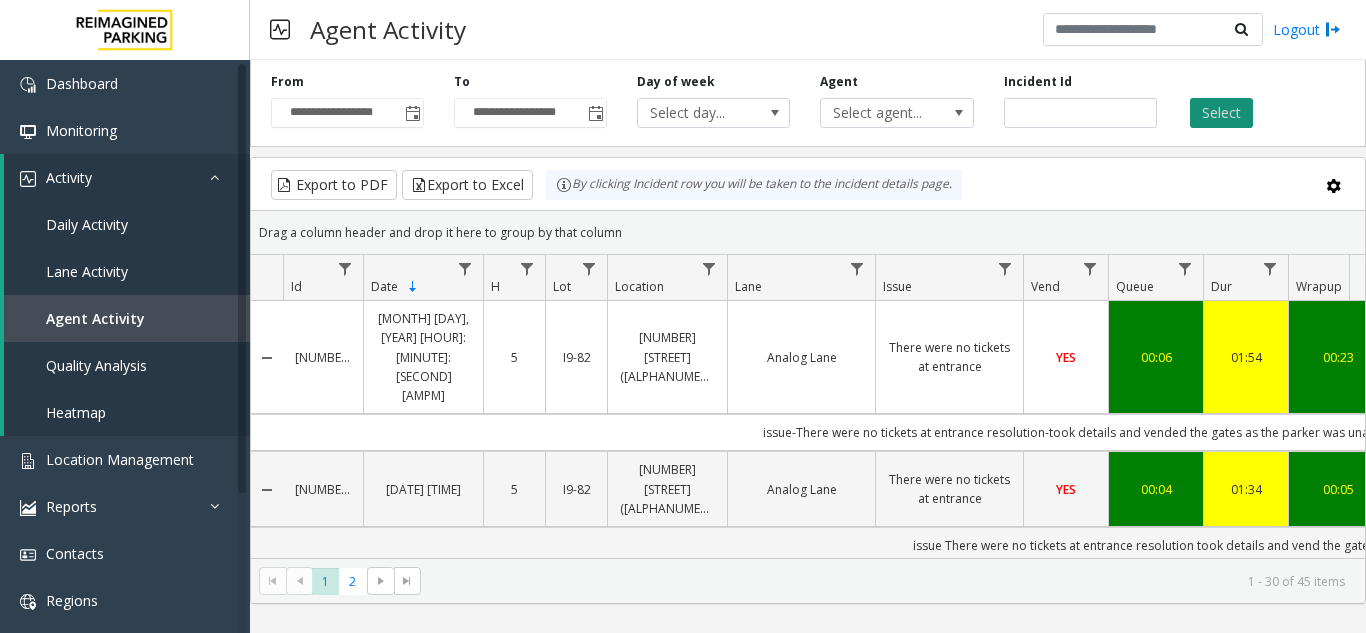 click on "Select" 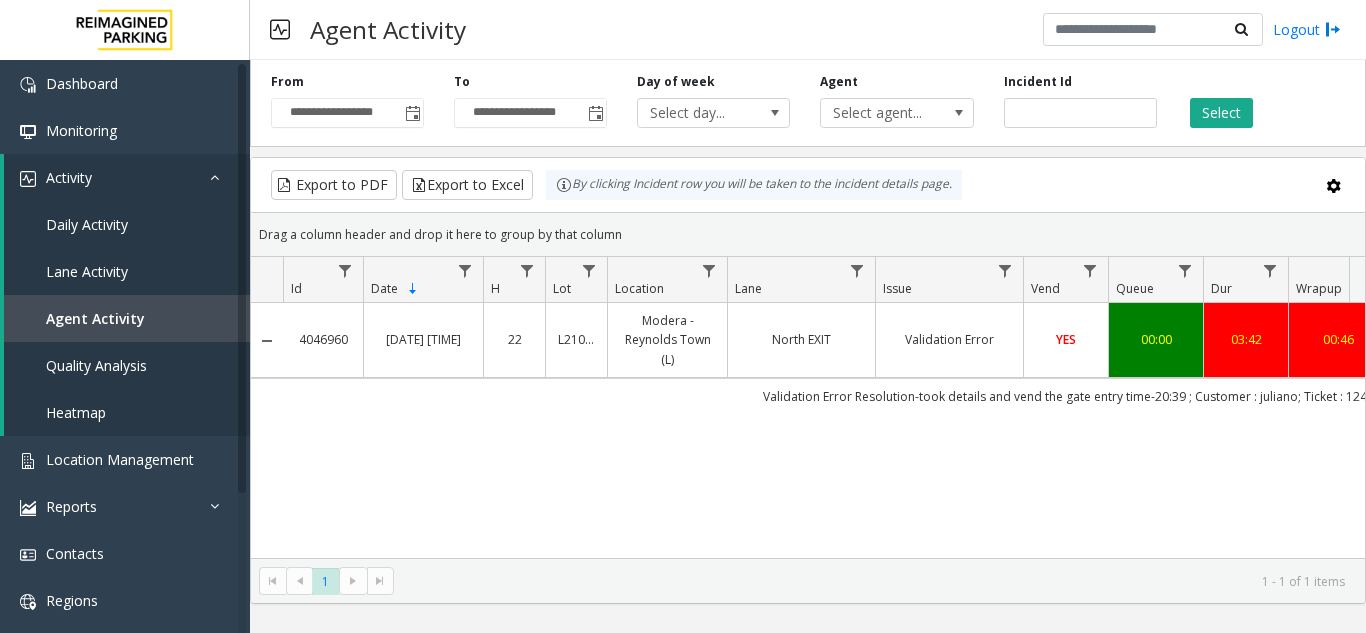 scroll, scrollTop: 0, scrollLeft: 154, axis: horizontal 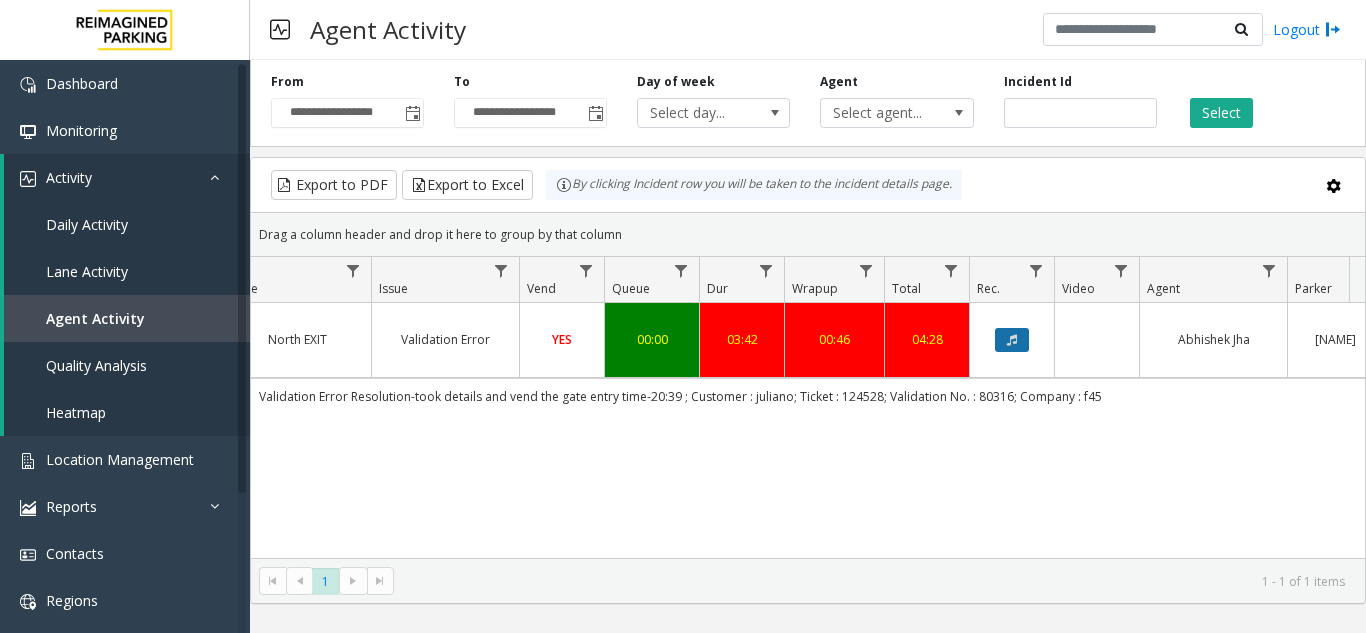 click 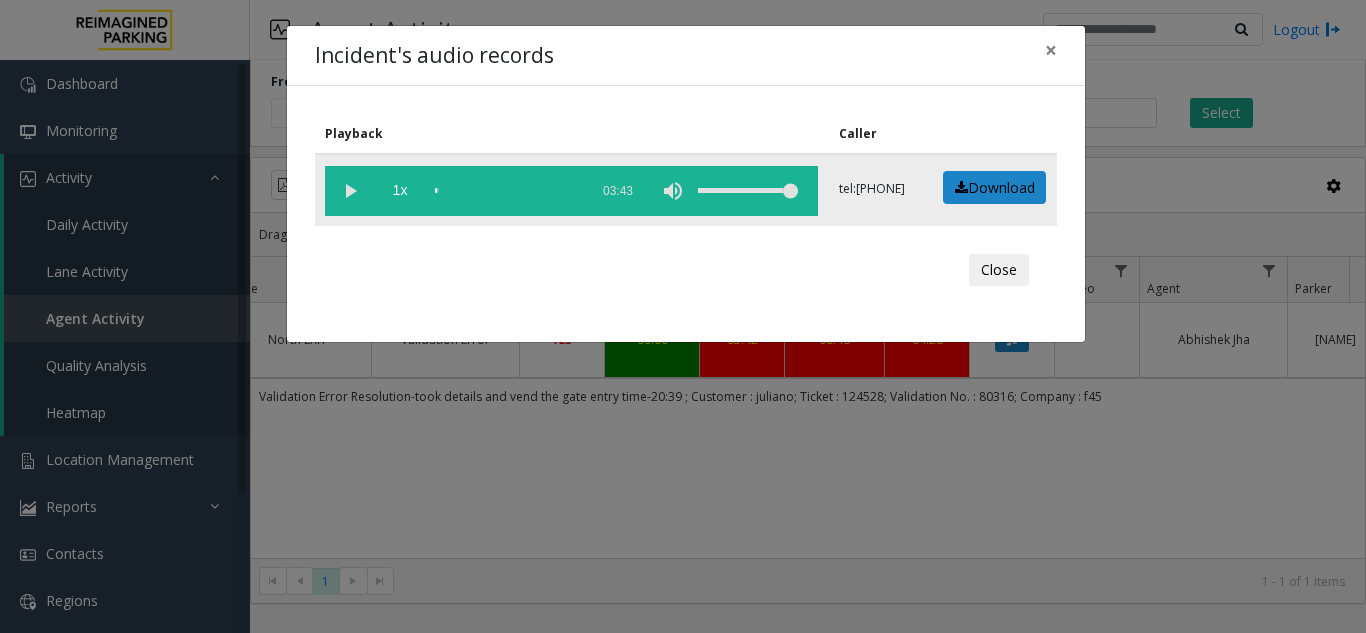 click 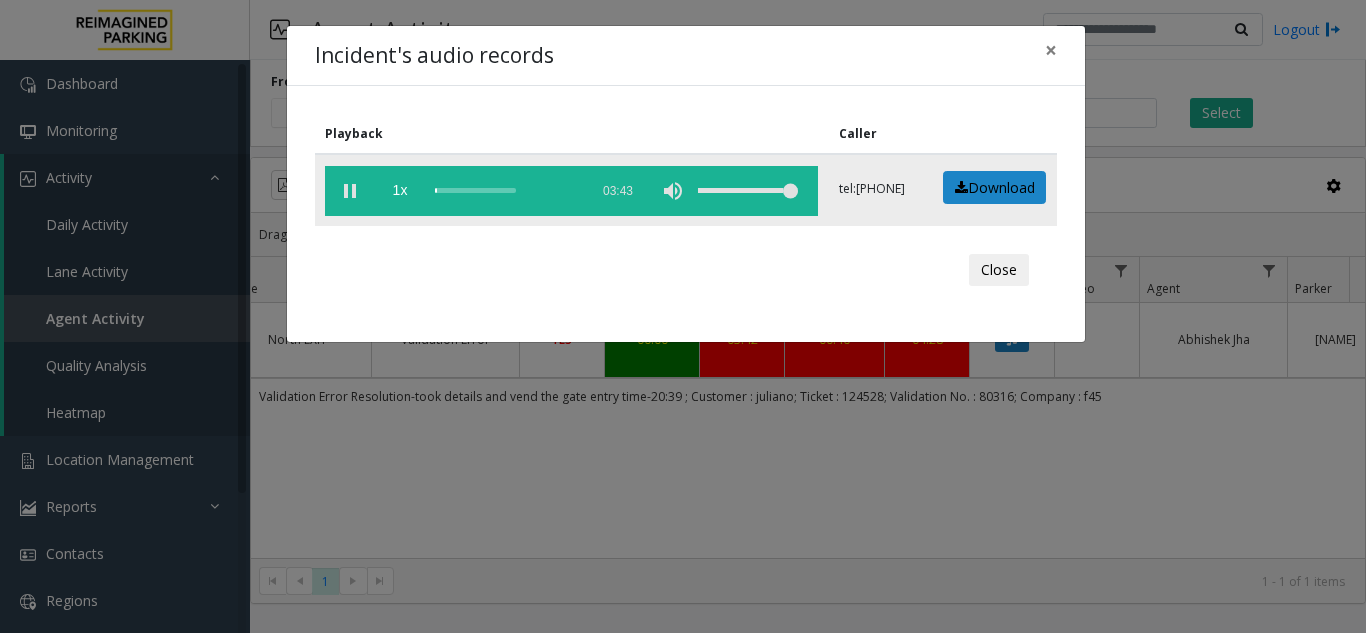 click 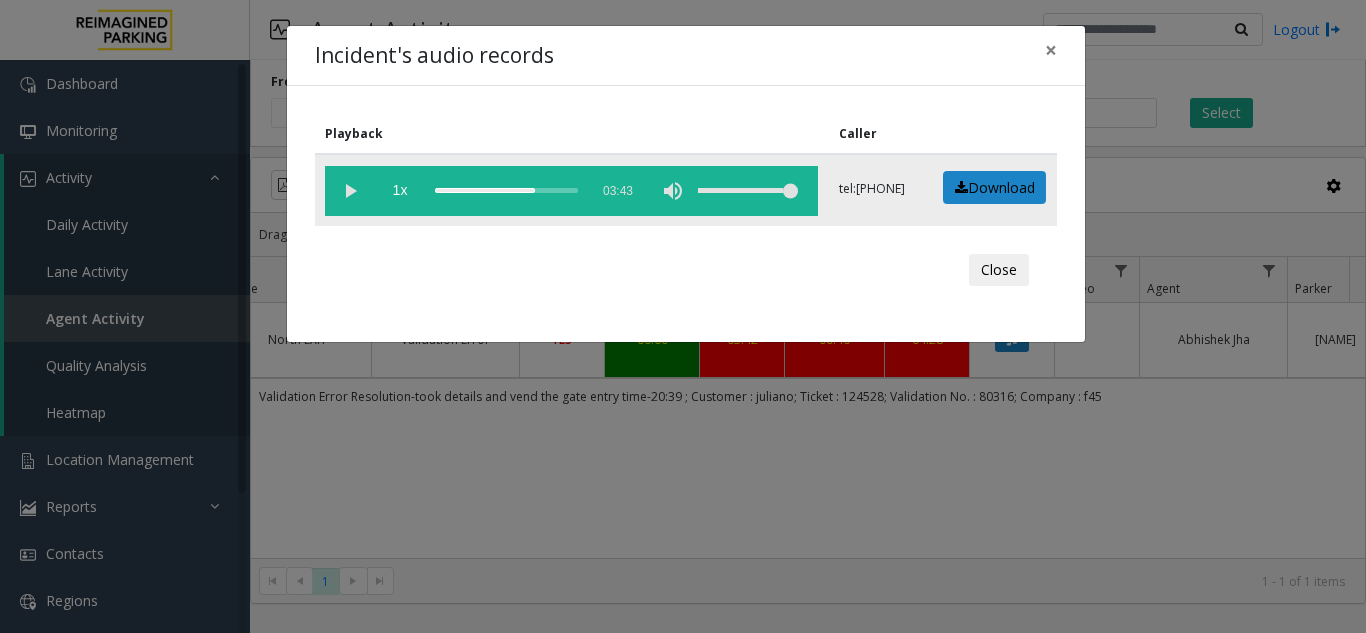 click 